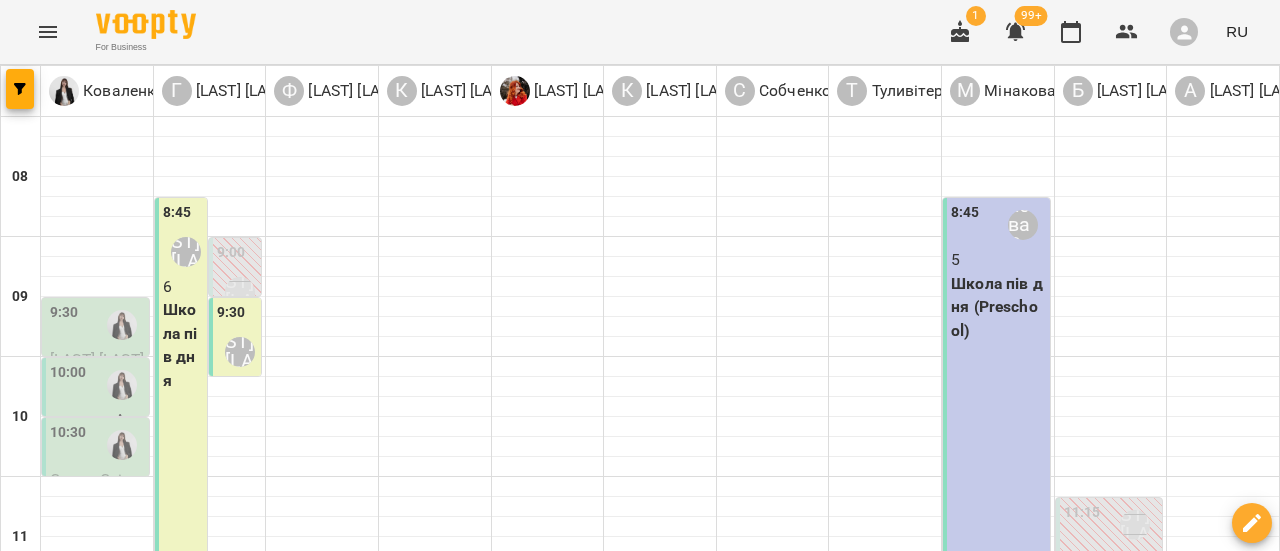 scroll, scrollTop: 0, scrollLeft: 0, axis: both 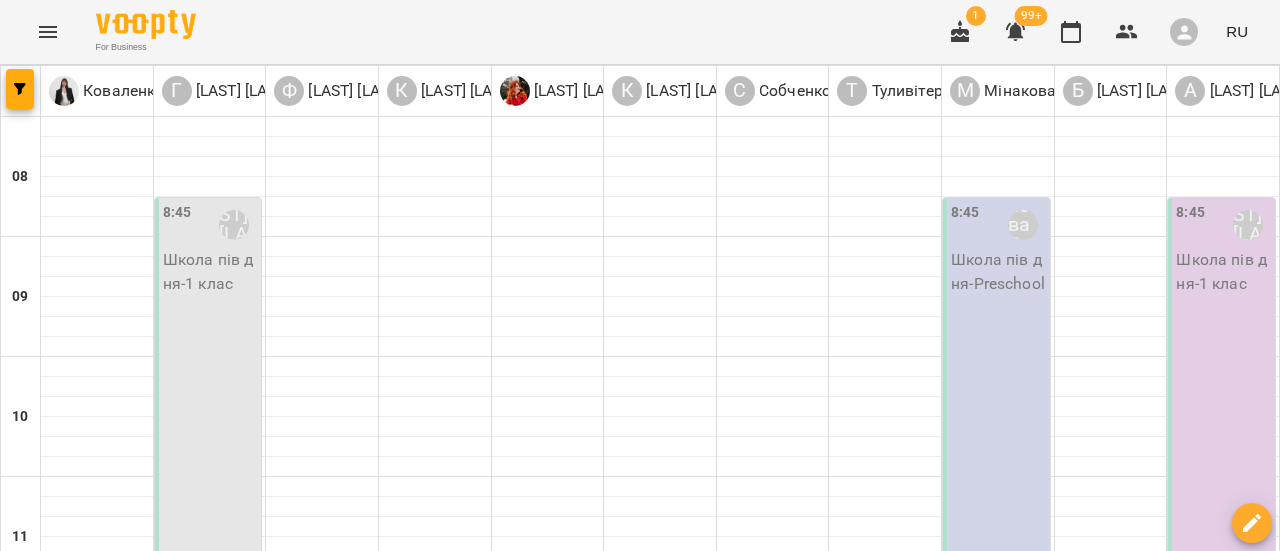 click on "07 авг." at bounding box center (835, 1602) 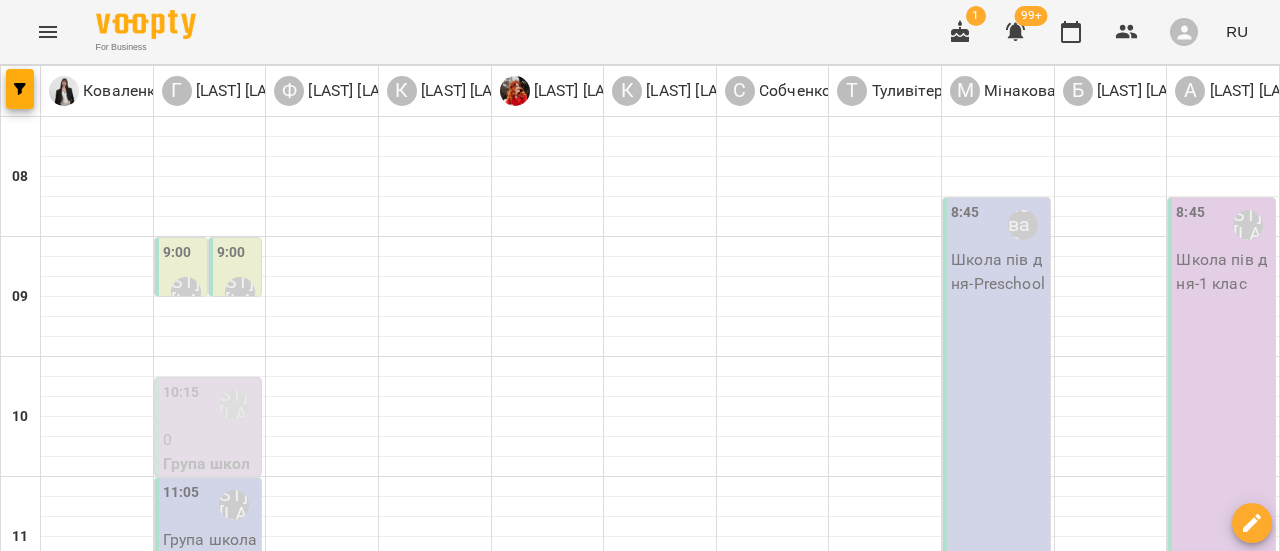 scroll, scrollTop: 0, scrollLeft: 0, axis: both 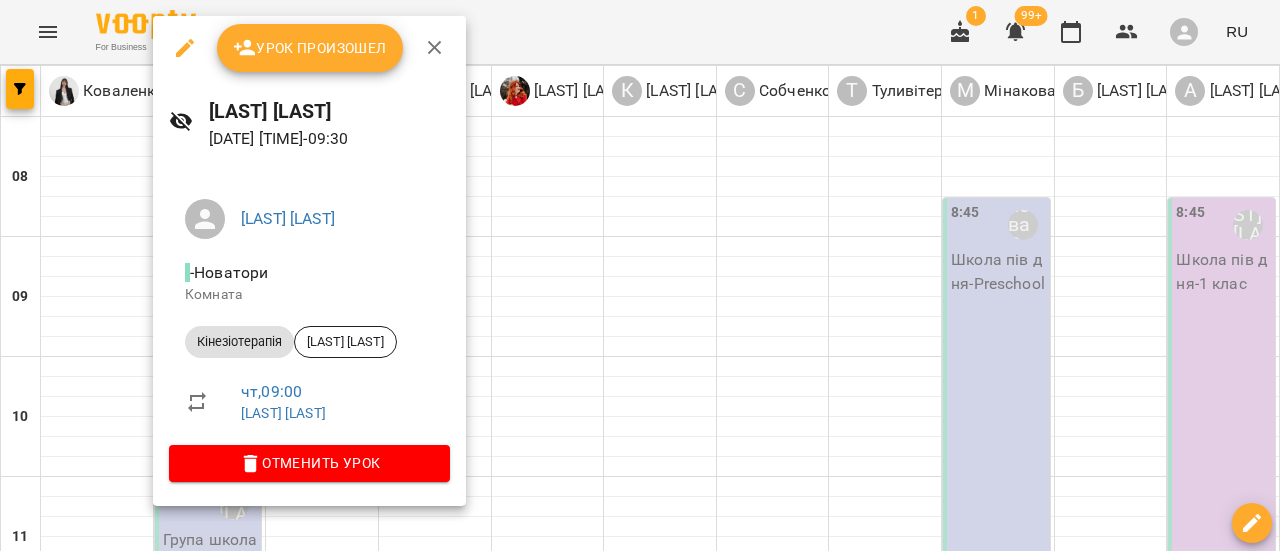 click 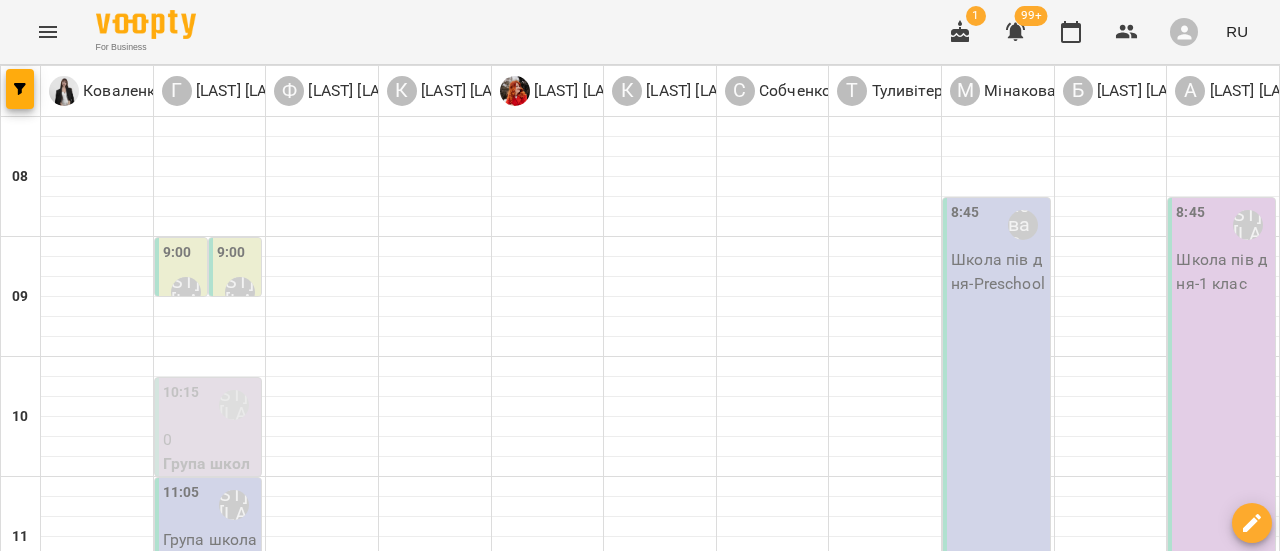 click on "9:00" at bounding box center [231, 255] 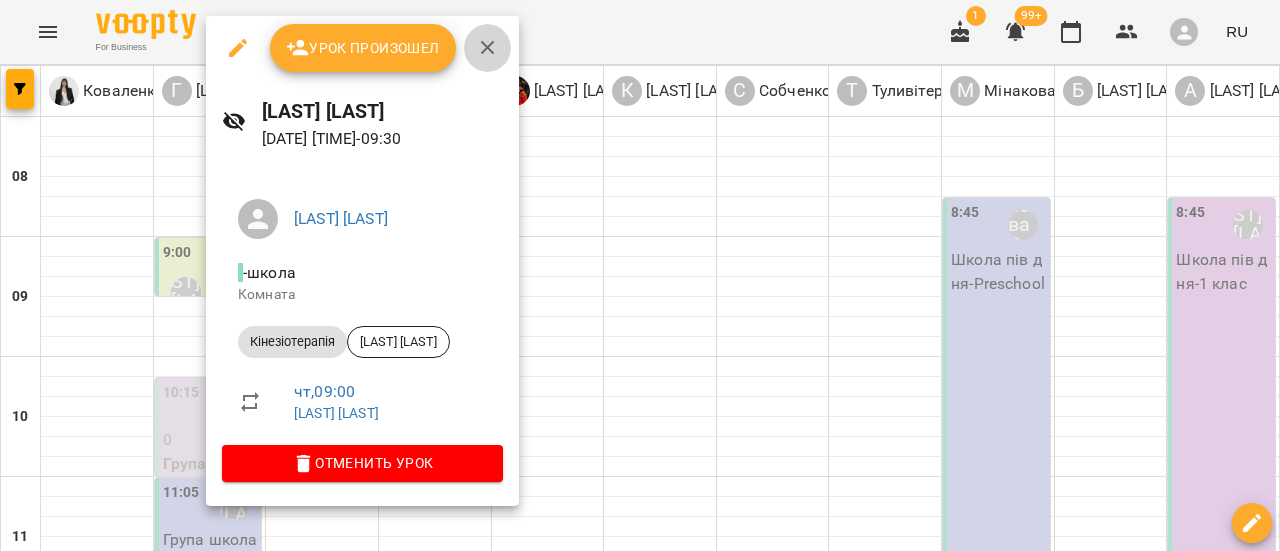 click at bounding box center [488, 48] 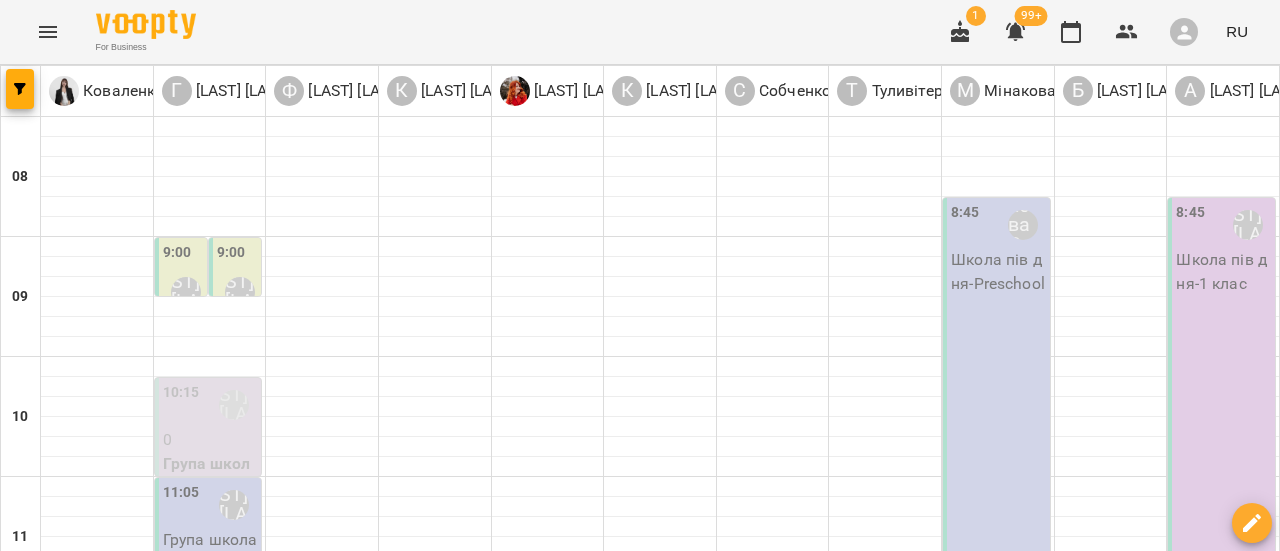 click on "[LAST] [LAST]" at bounding box center (186, 292) 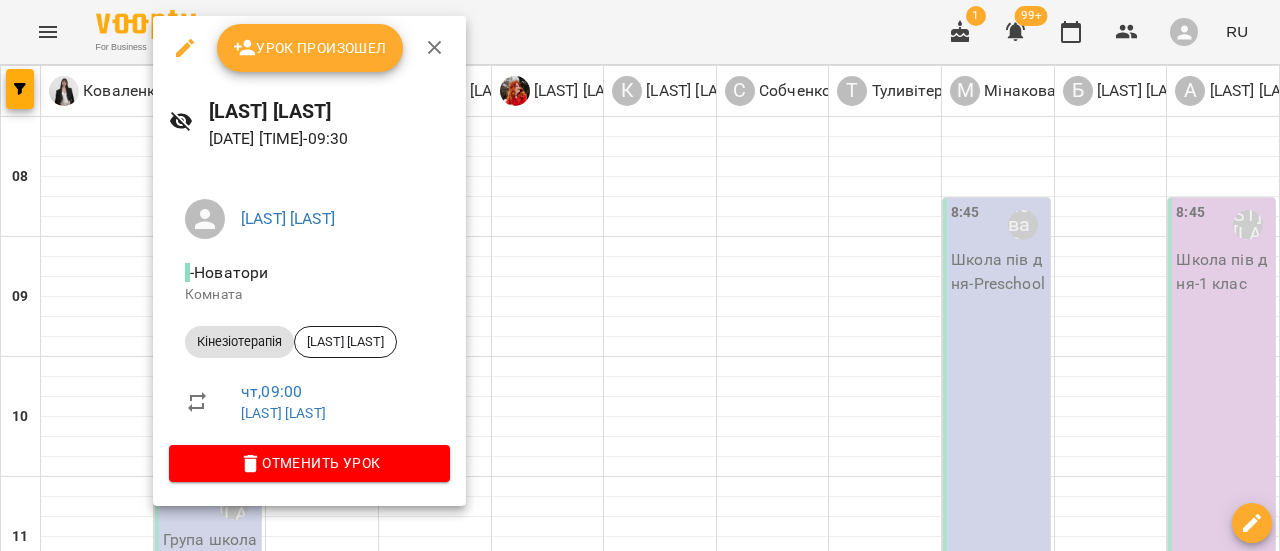click 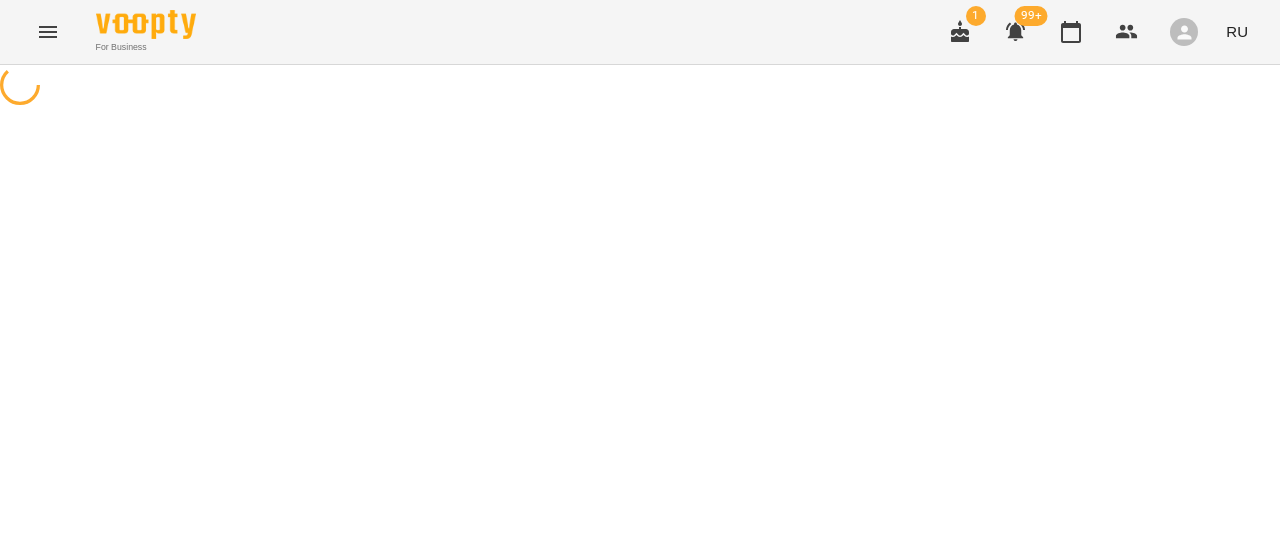 select on "**********" 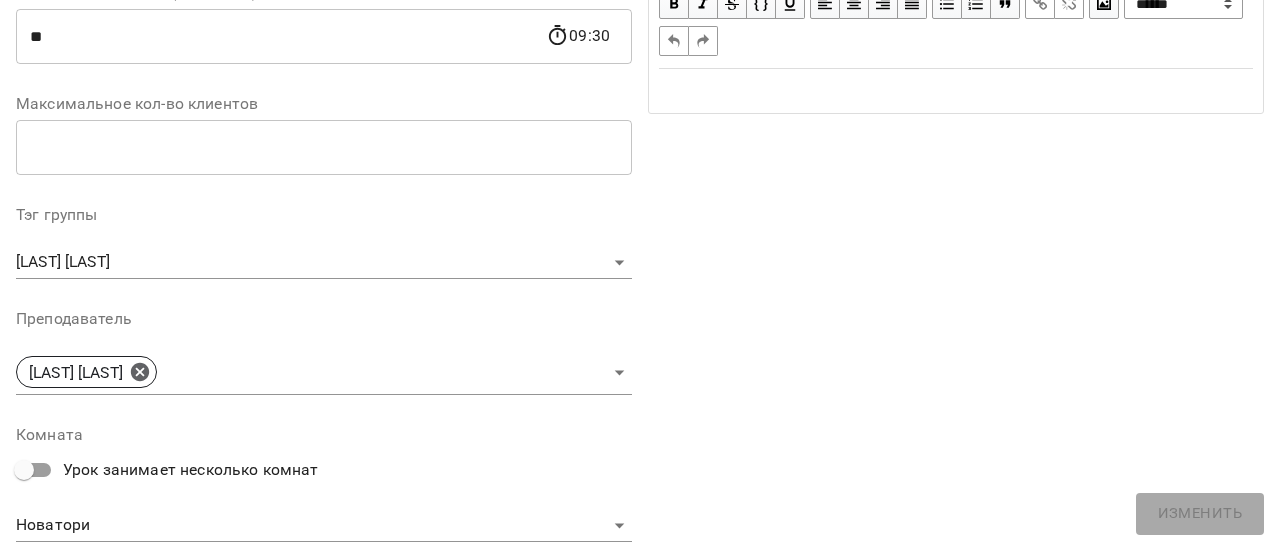 scroll, scrollTop: 500, scrollLeft: 0, axis: vertical 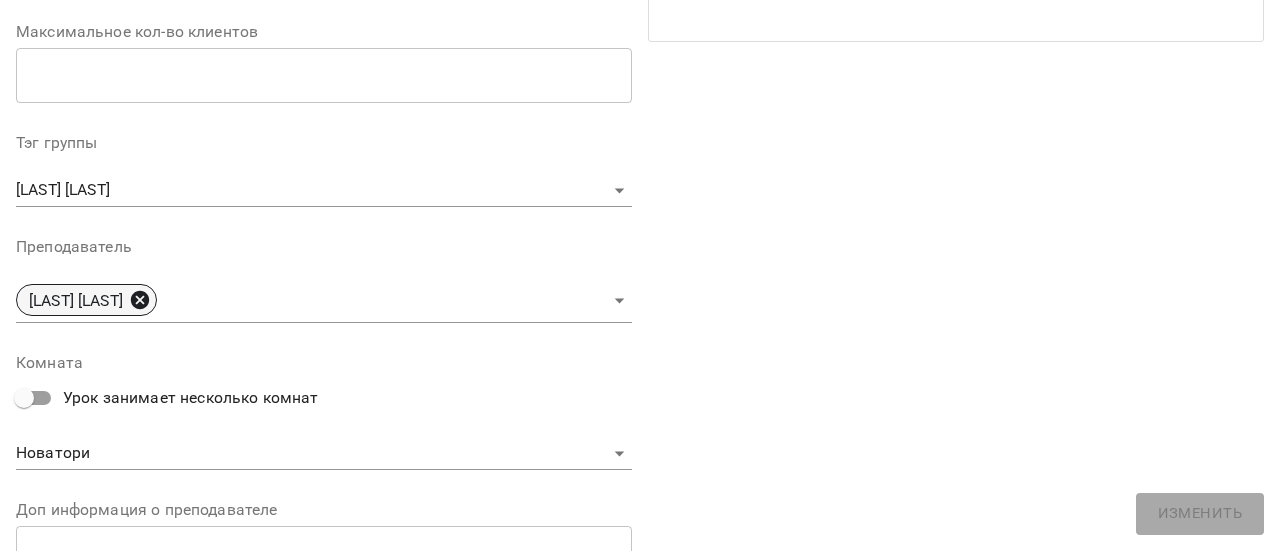 click 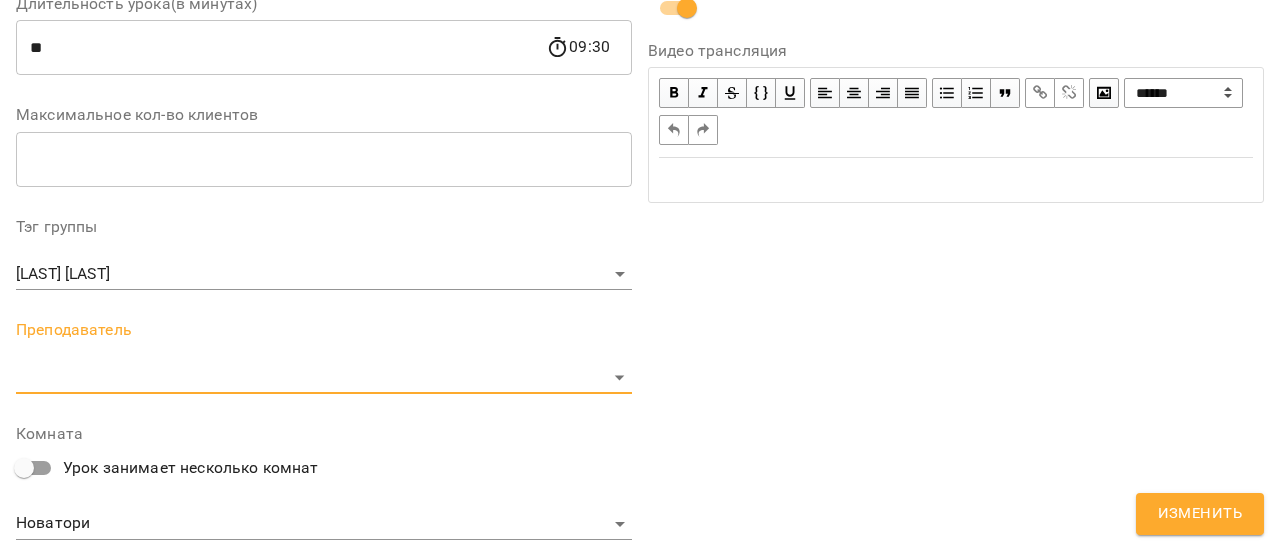 type 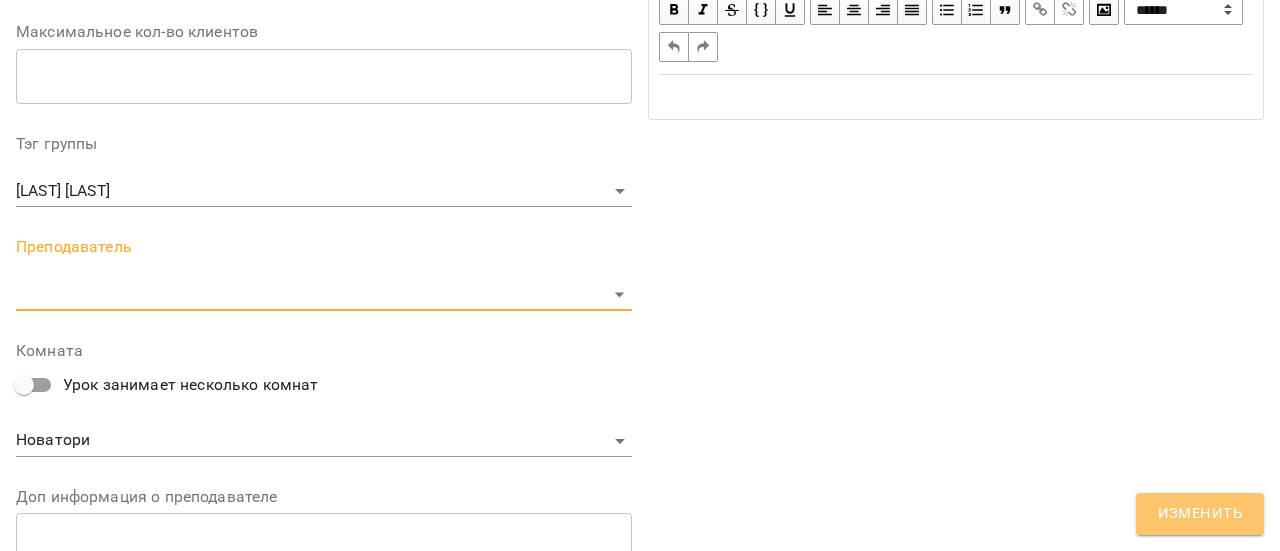 click on "Изменить" at bounding box center (1200, 514) 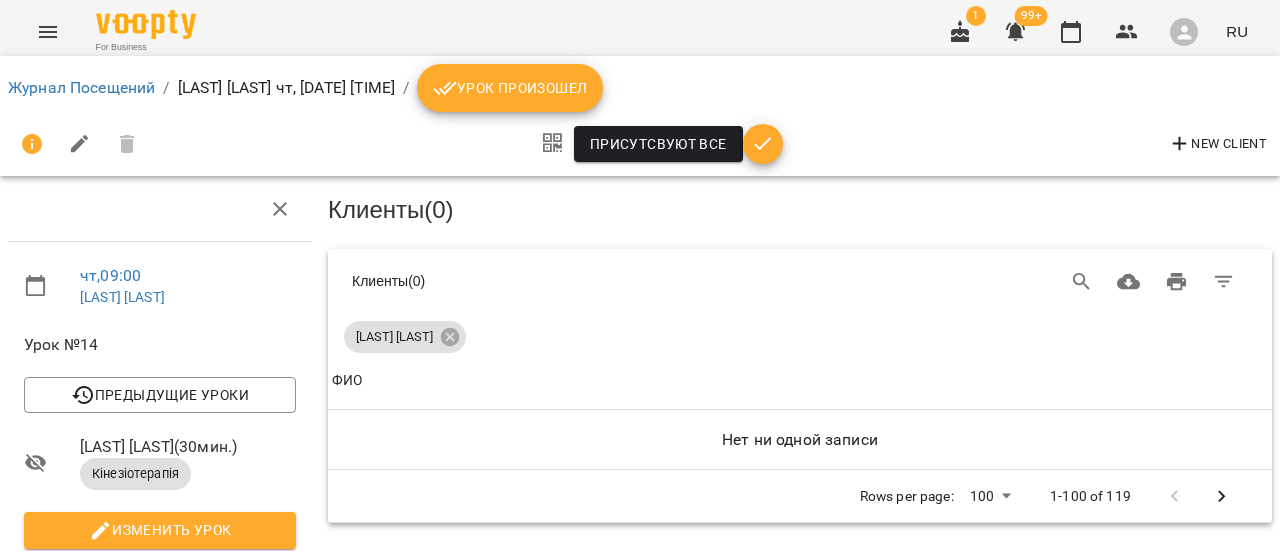 click on "Журнал Посещений / [LAST] [LAST]   чт, [DATE] [TIME] / Урок произошел" at bounding box center [640, 88] 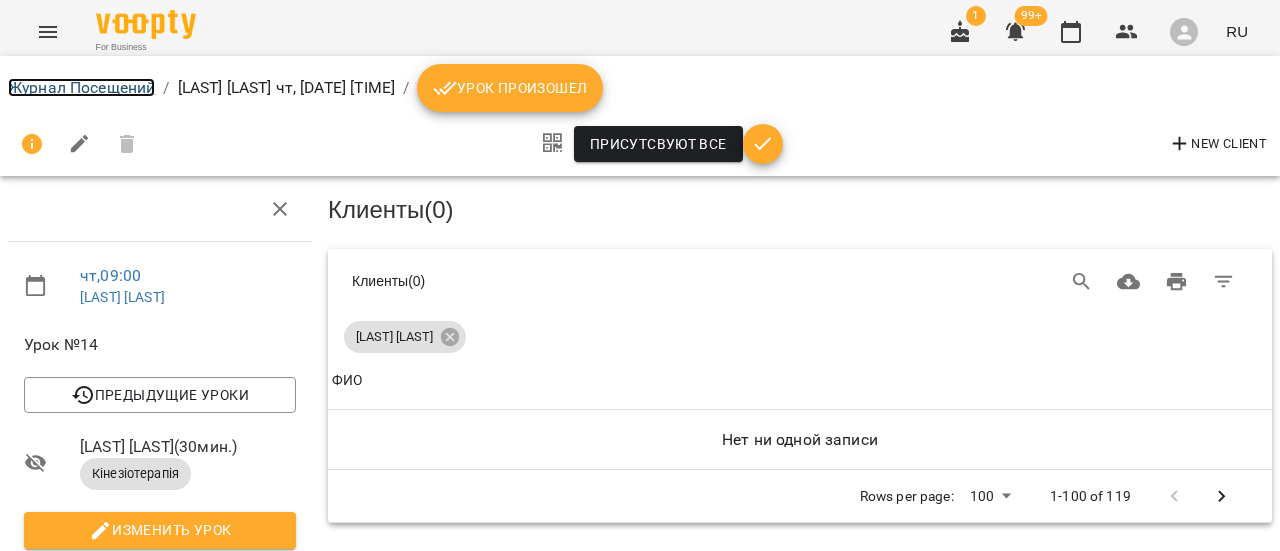 click on "Журнал Посещений" at bounding box center (81, 87) 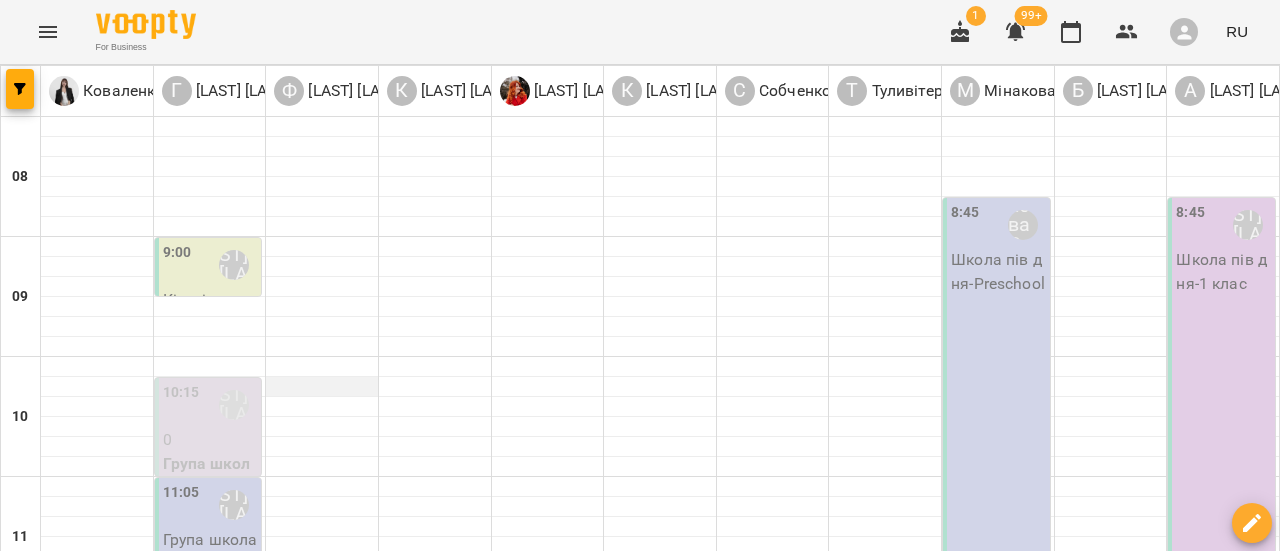 scroll, scrollTop: 200, scrollLeft: 0, axis: vertical 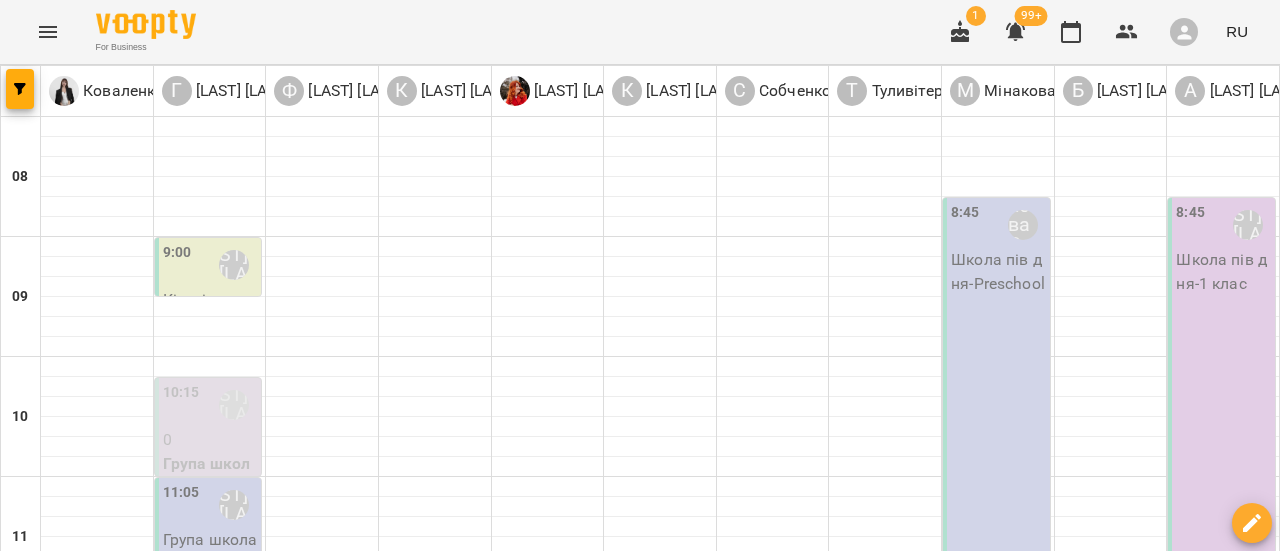 click on "[LAST] [LAST]" at bounding box center (234, 405) 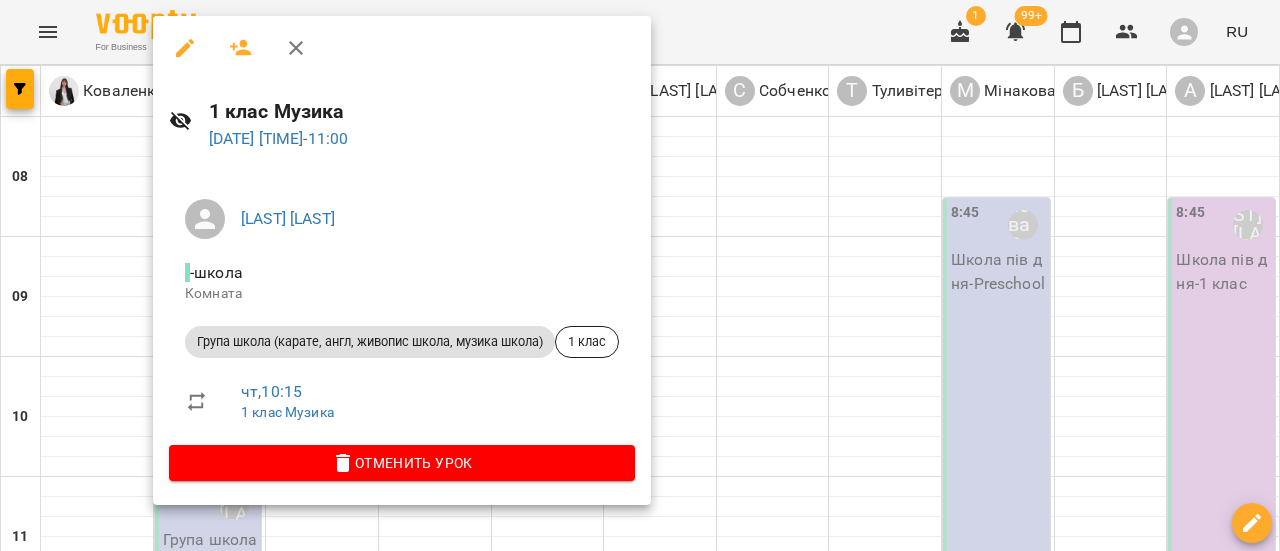 click 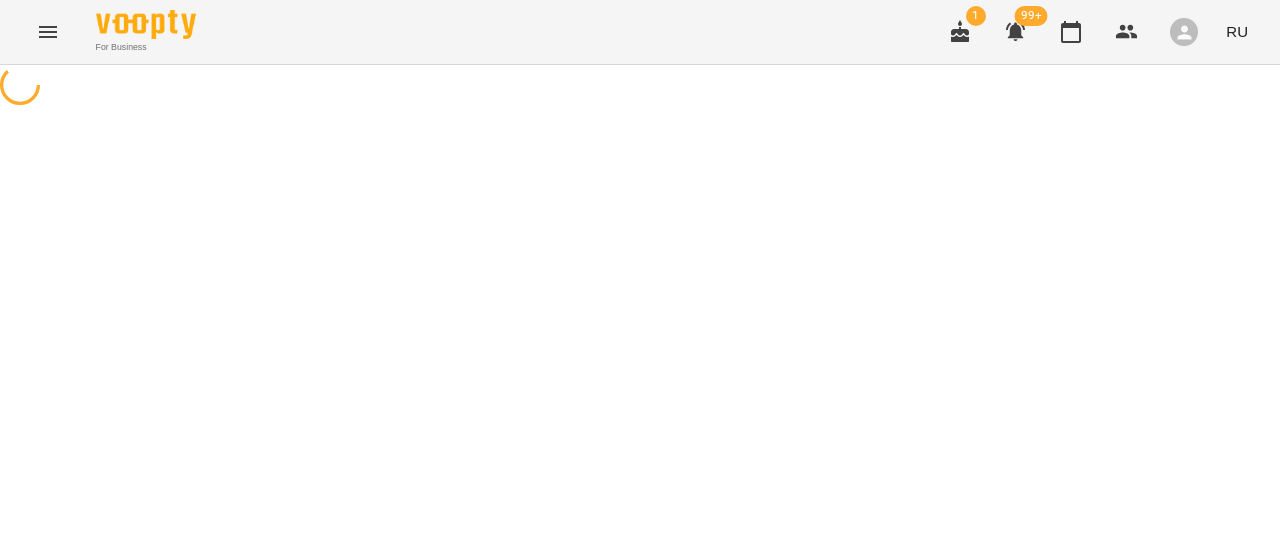 select on "**********" 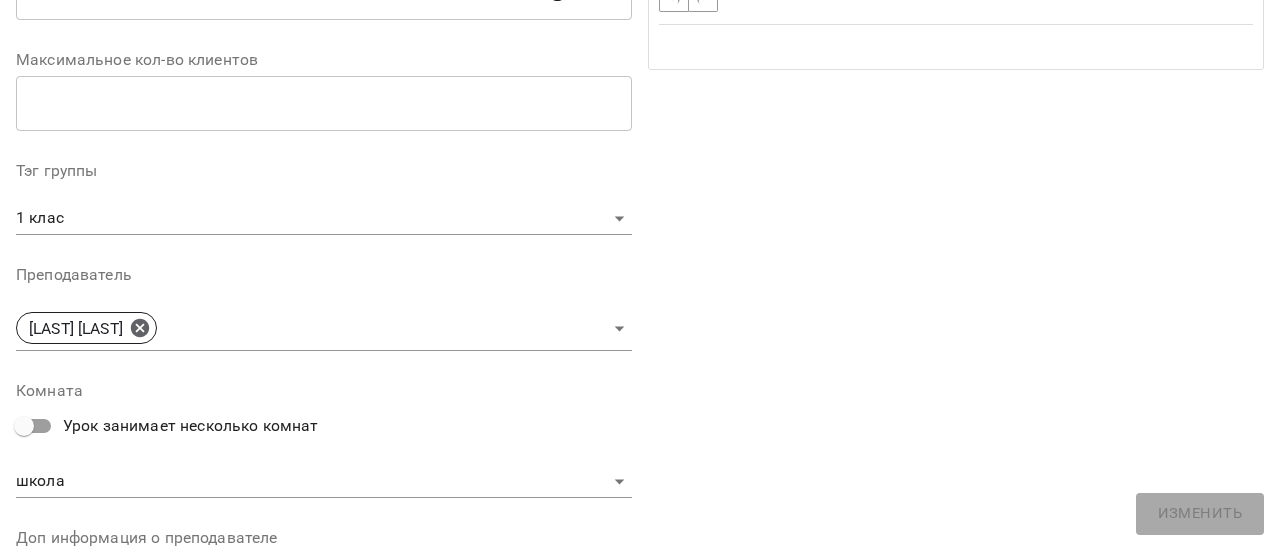 scroll, scrollTop: 600, scrollLeft: 0, axis: vertical 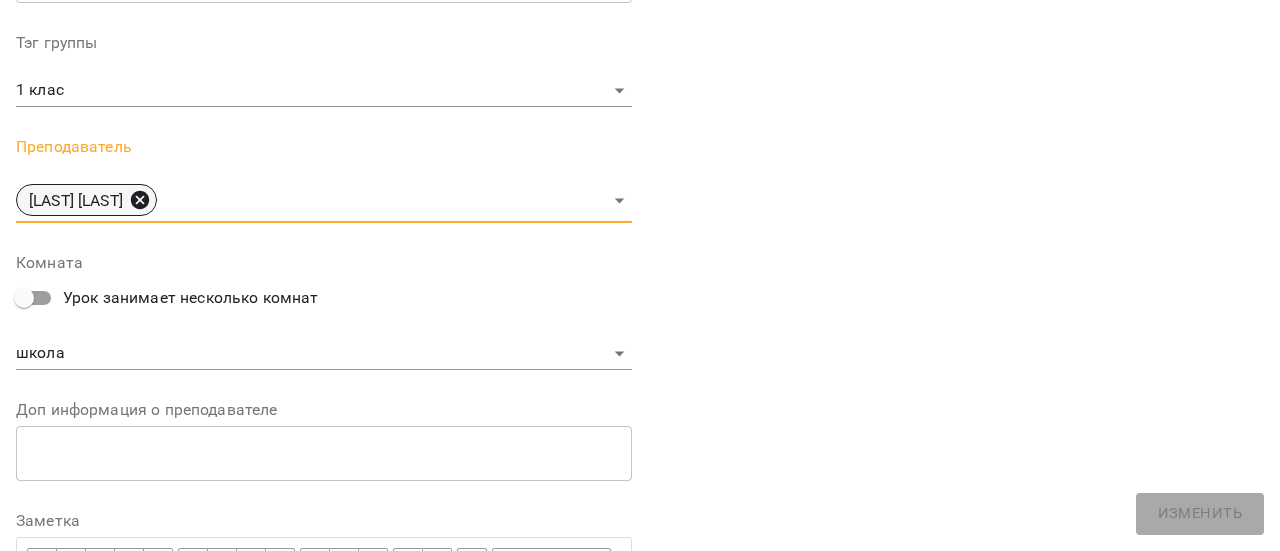 click 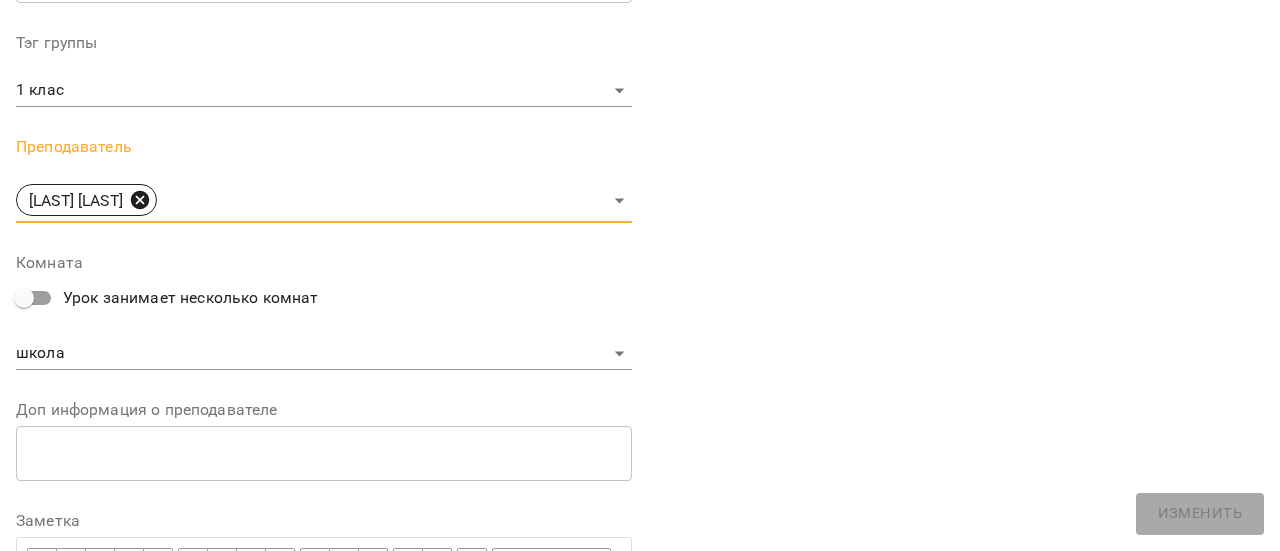type 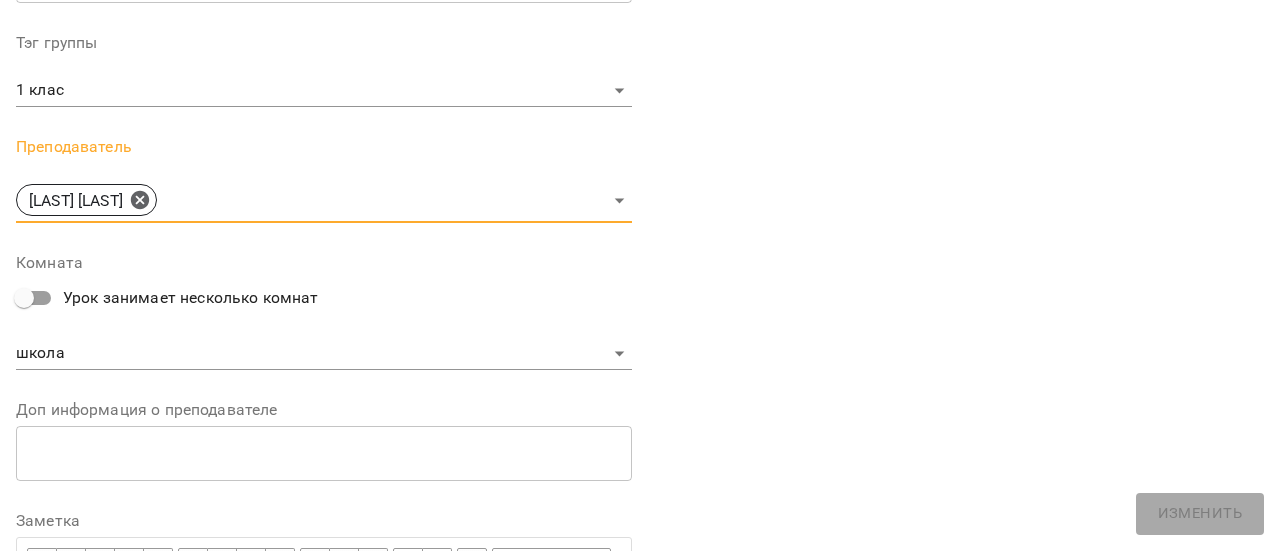scroll, scrollTop: 684, scrollLeft: 0, axis: vertical 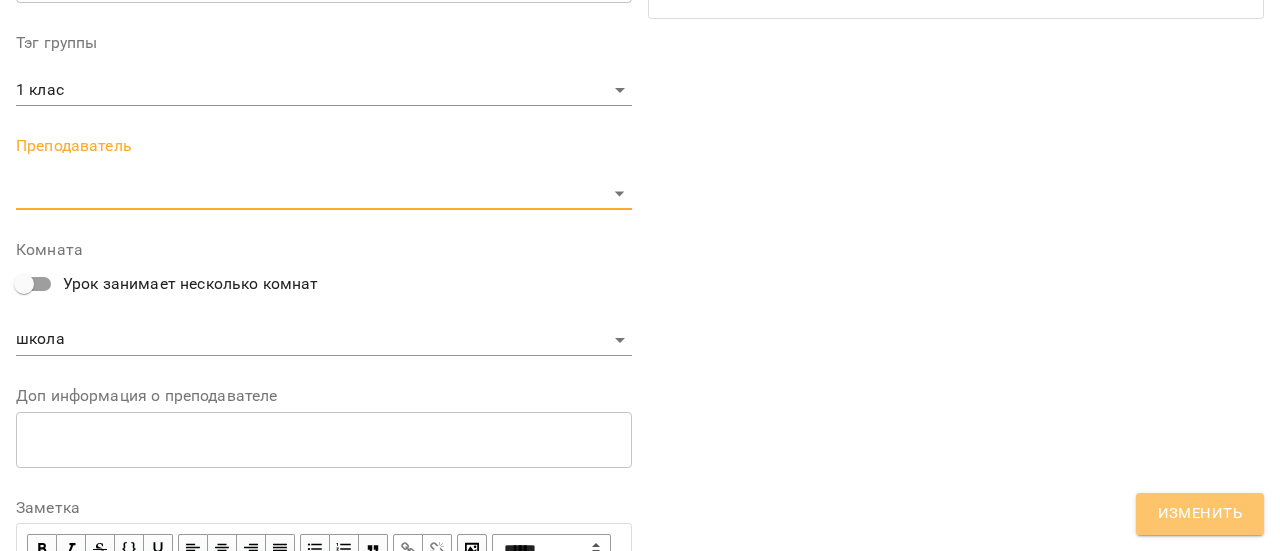 click on "Изменить" at bounding box center [1200, 514] 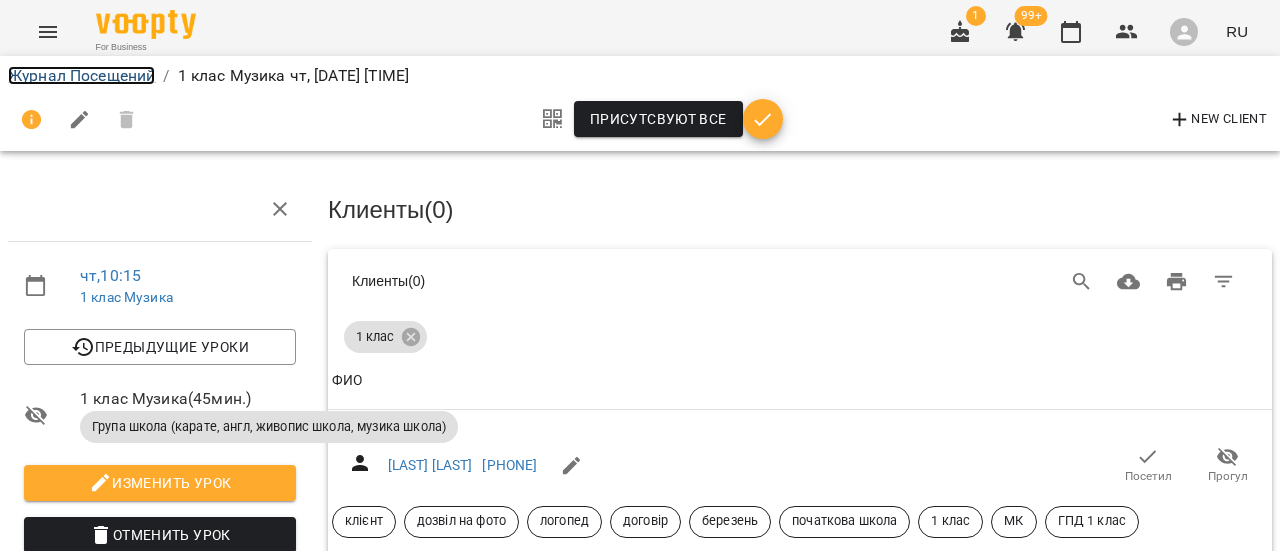 click on "Журнал Посещений" at bounding box center (81, 75) 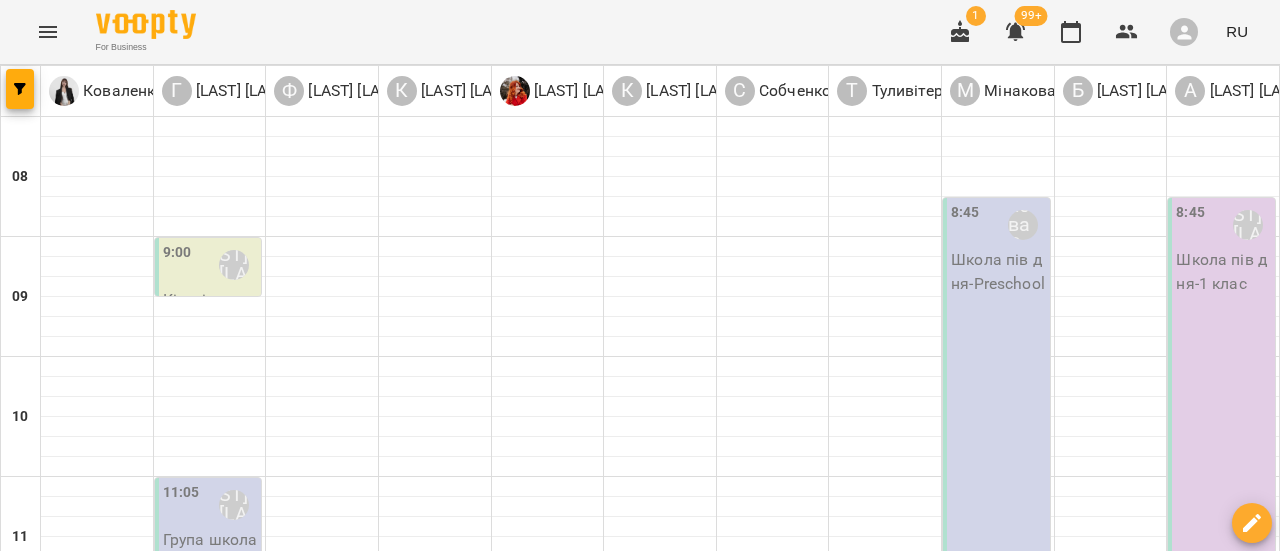 scroll, scrollTop: 200, scrollLeft: 0, axis: vertical 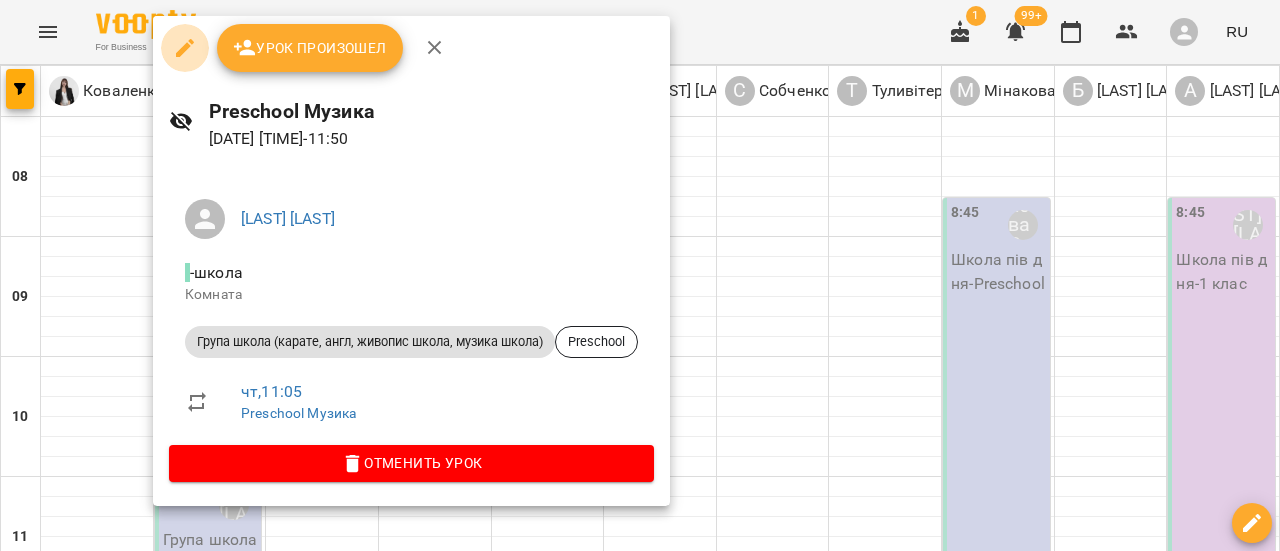 click 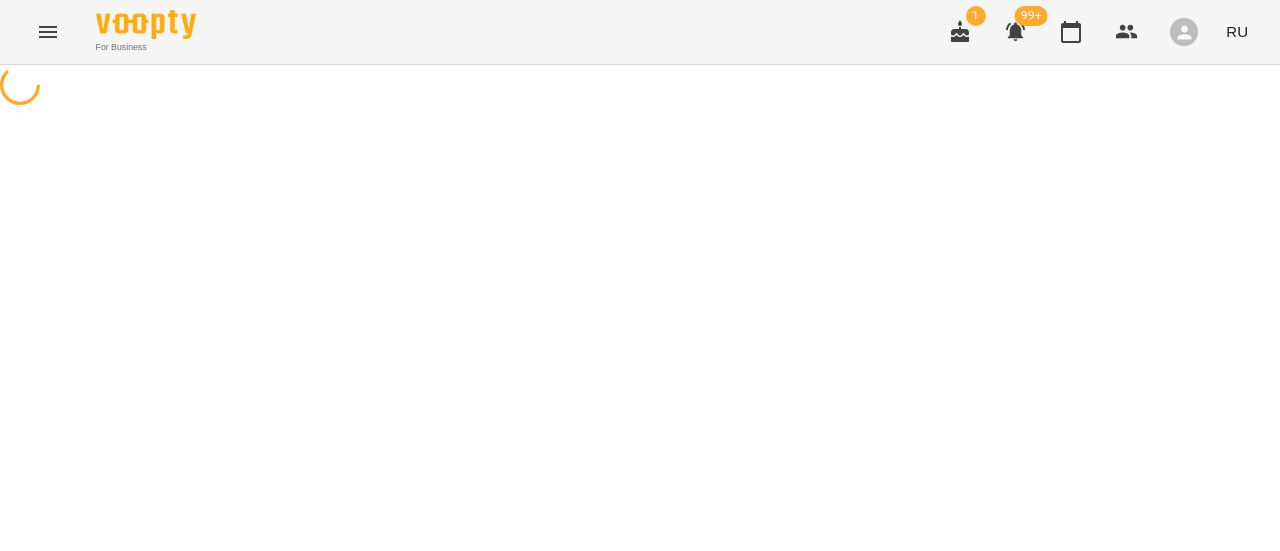 select on "**********" 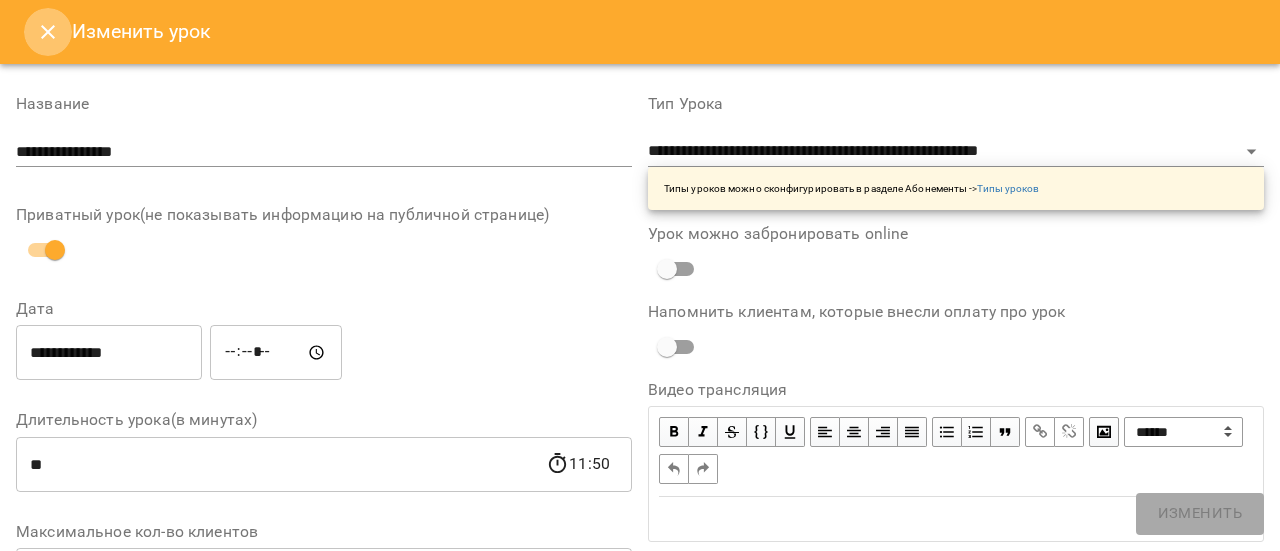 click 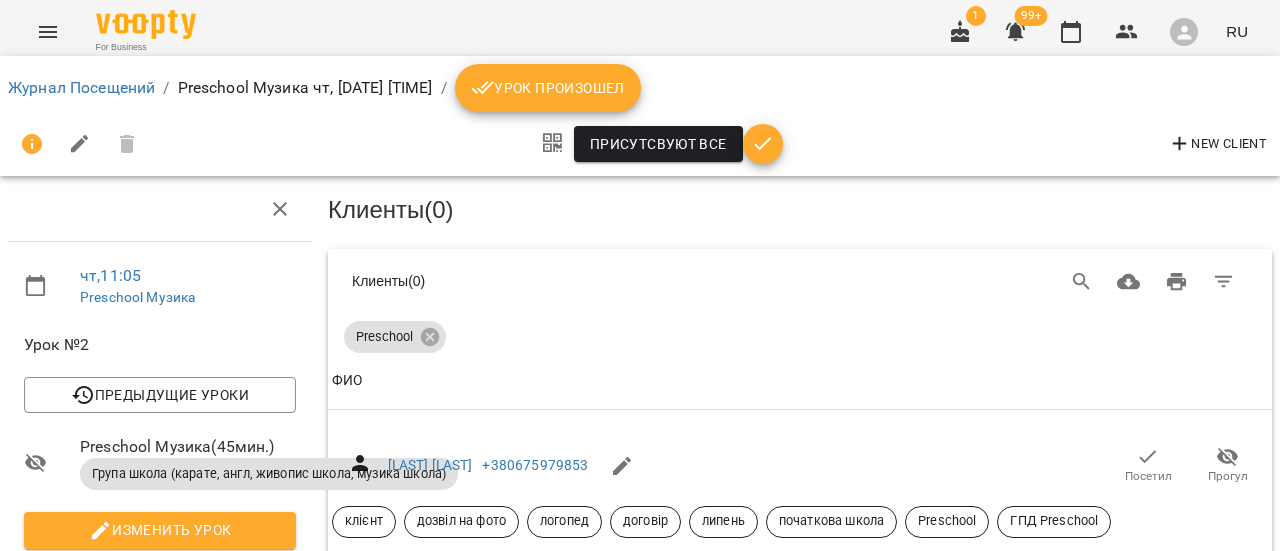 click 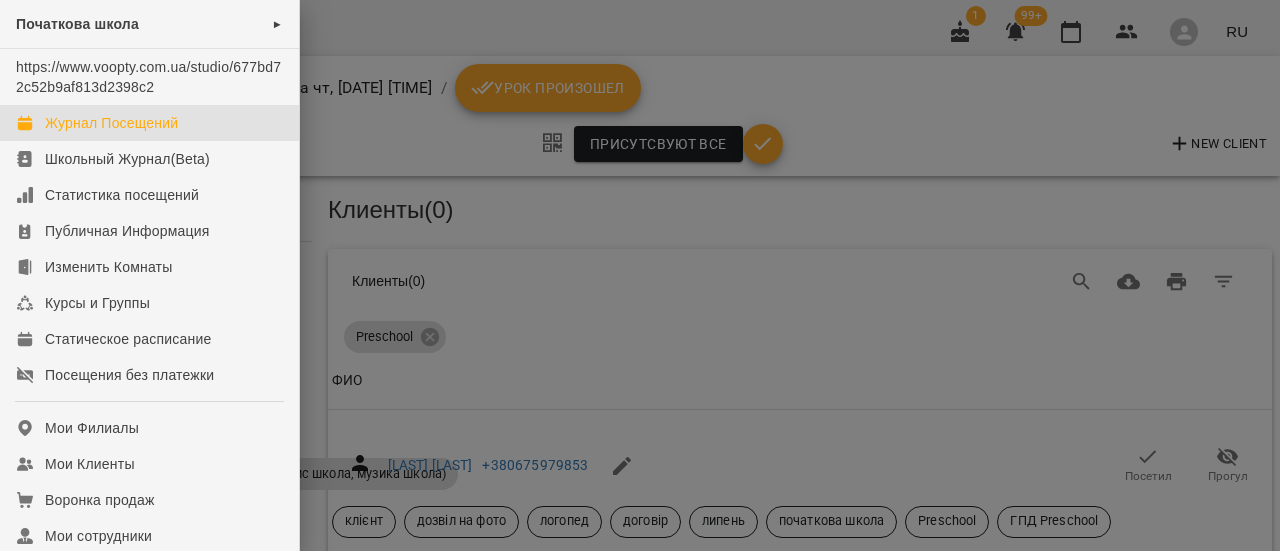 click on "Журнал Посещений" at bounding box center [111, 123] 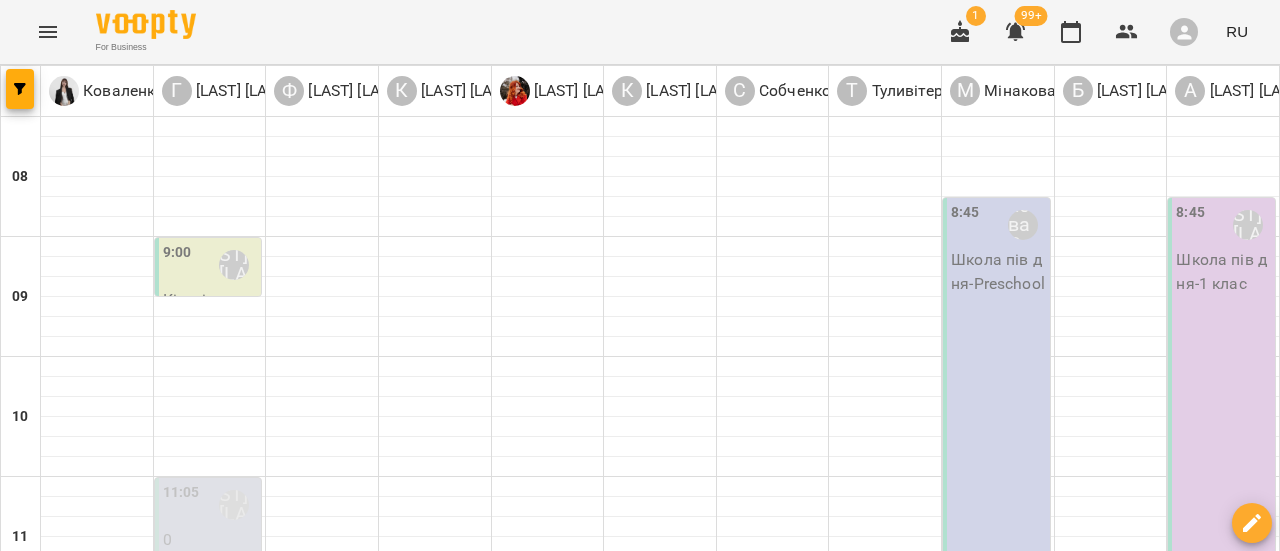 scroll, scrollTop: 200, scrollLeft: 0, axis: vertical 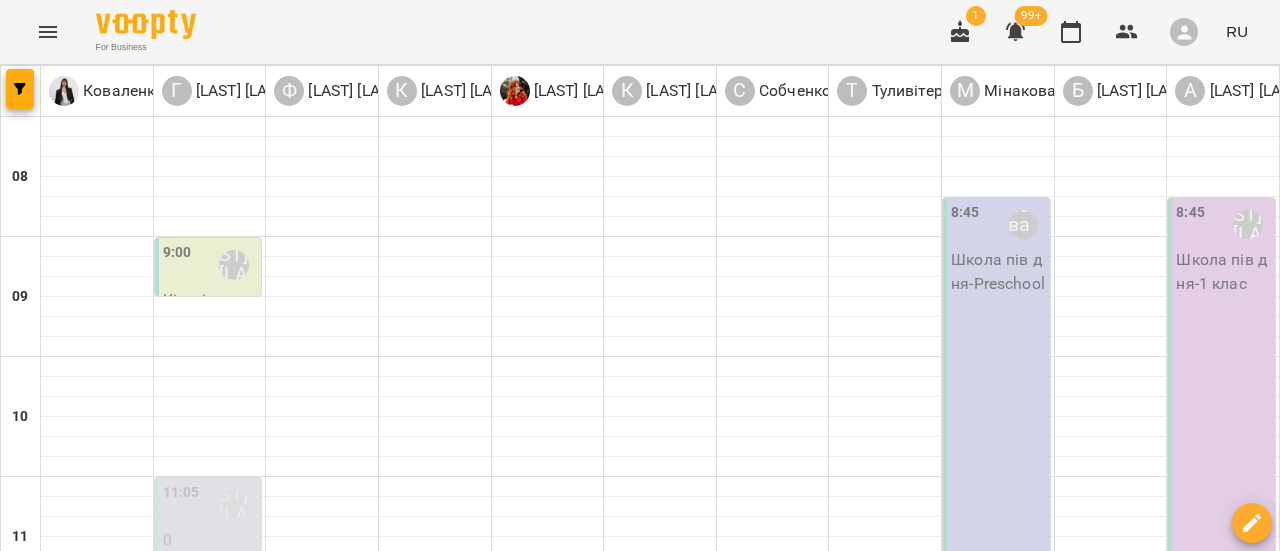 click on "[LAST] [LAST]" at bounding box center (234, 505) 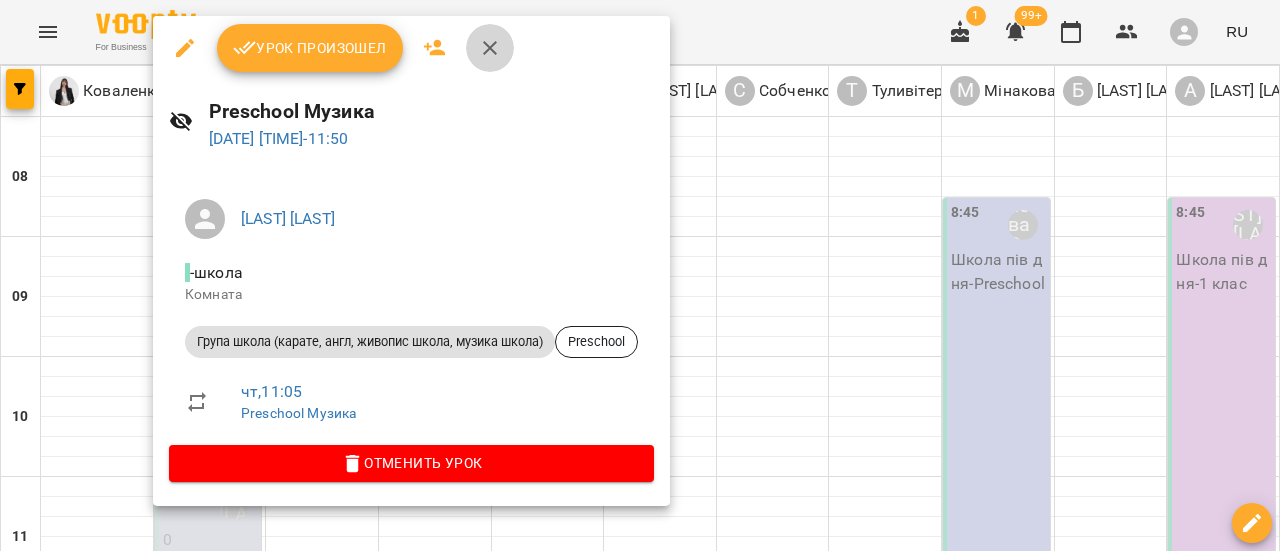click 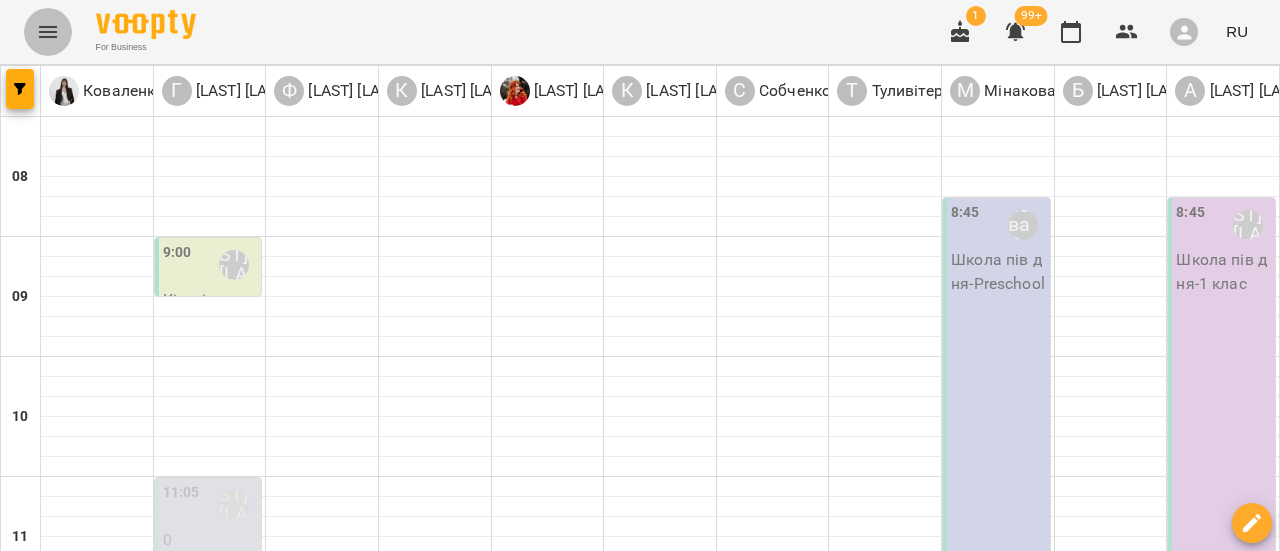 click 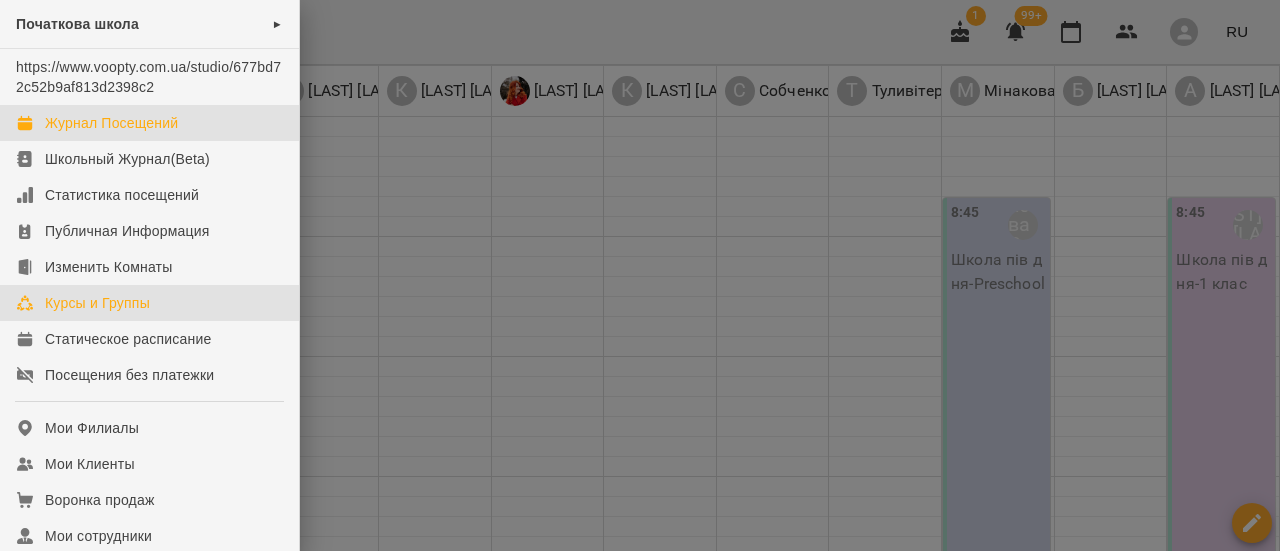 click on "Курсы и Группы" at bounding box center [97, 303] 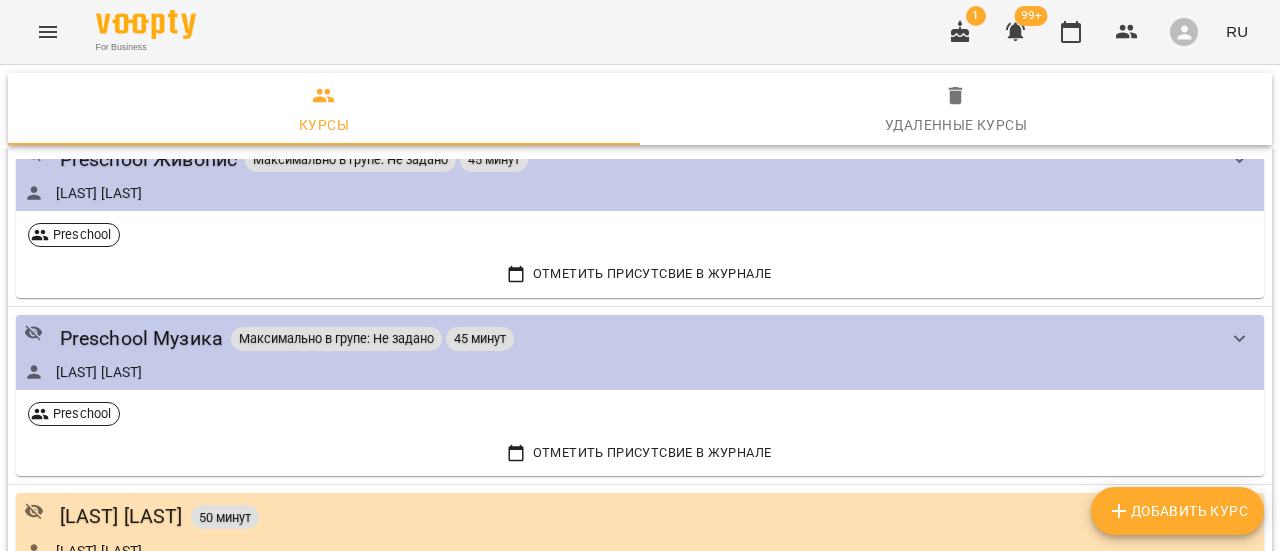 scroll, scrollTop: 400, scrollLeft: 0, axis: vertical 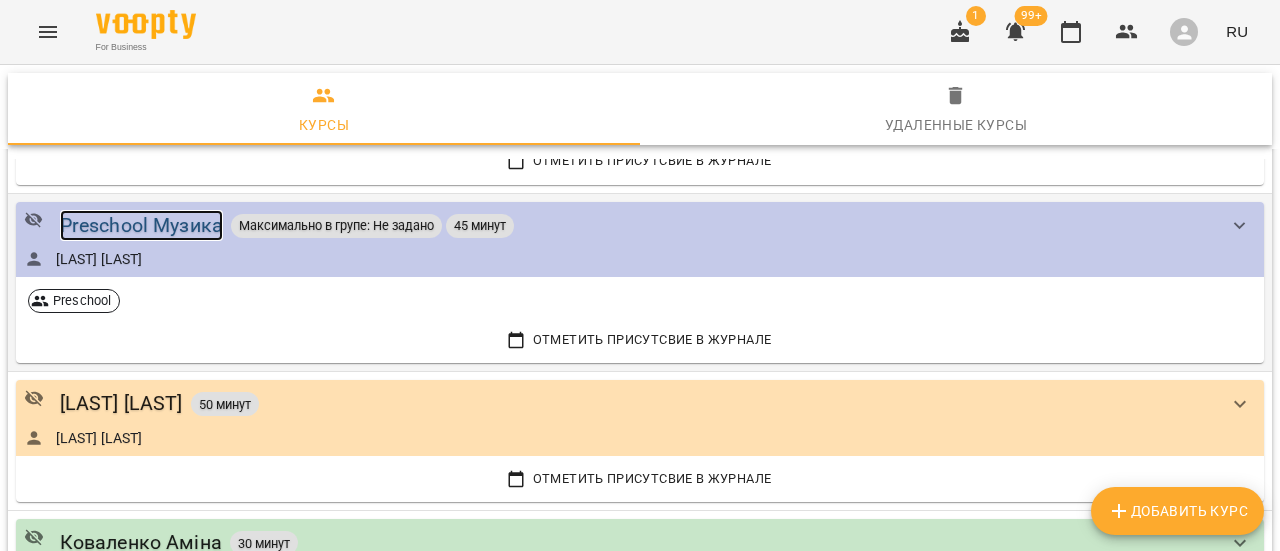 click on "Preschool Музика" at bounding box center (141, 225) 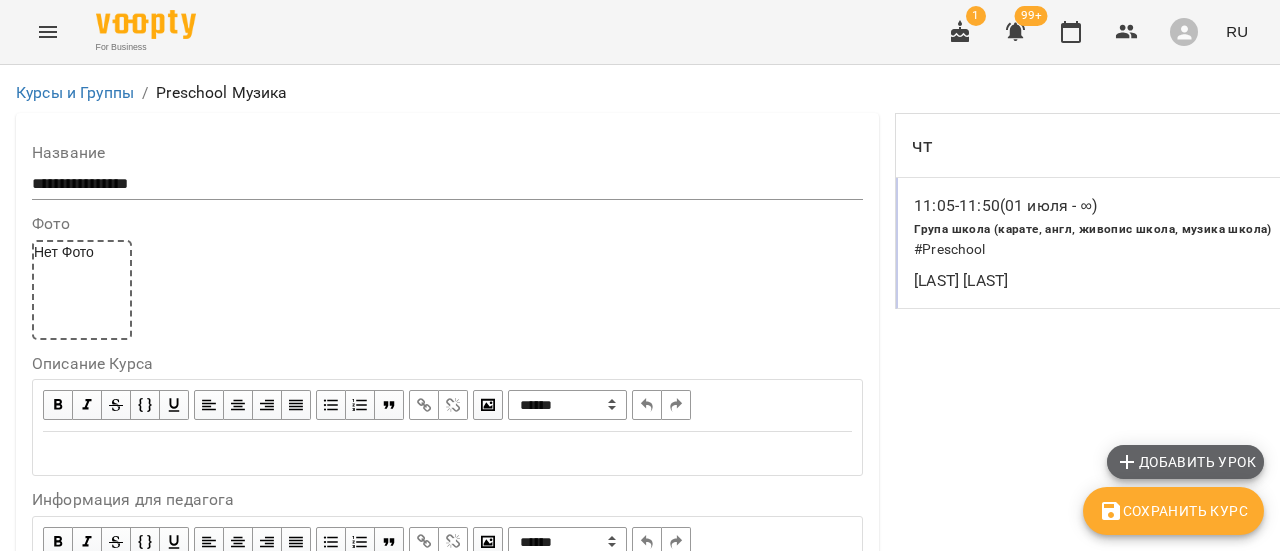click on "Добавить урок" at bounding box center (1185, 462) 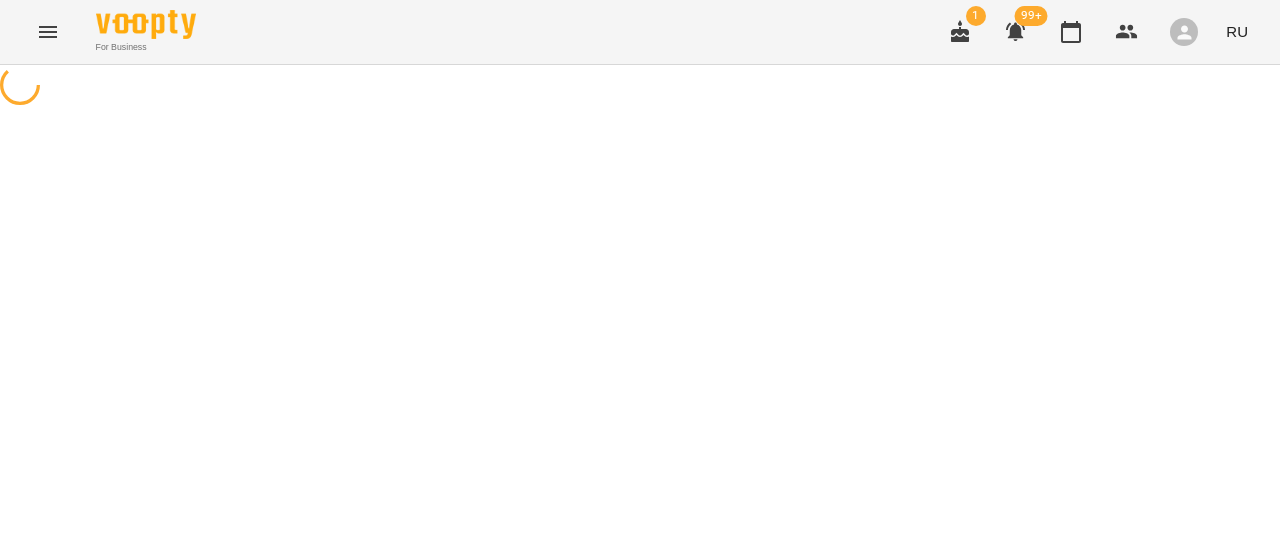 select on "**********" 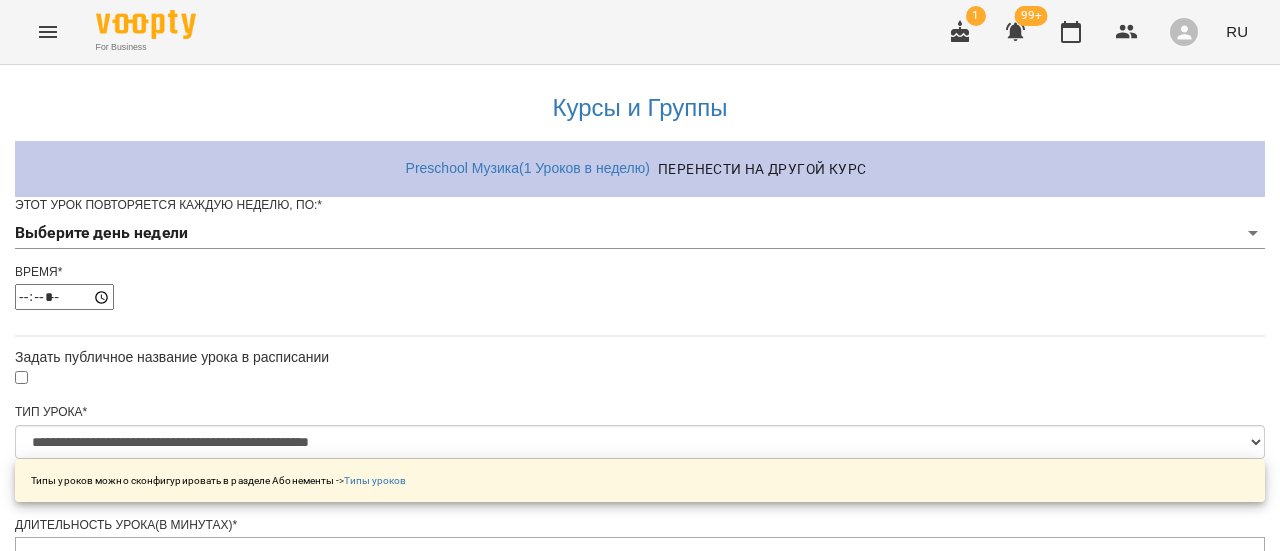click on "**********" at bounding box center (640, 734) 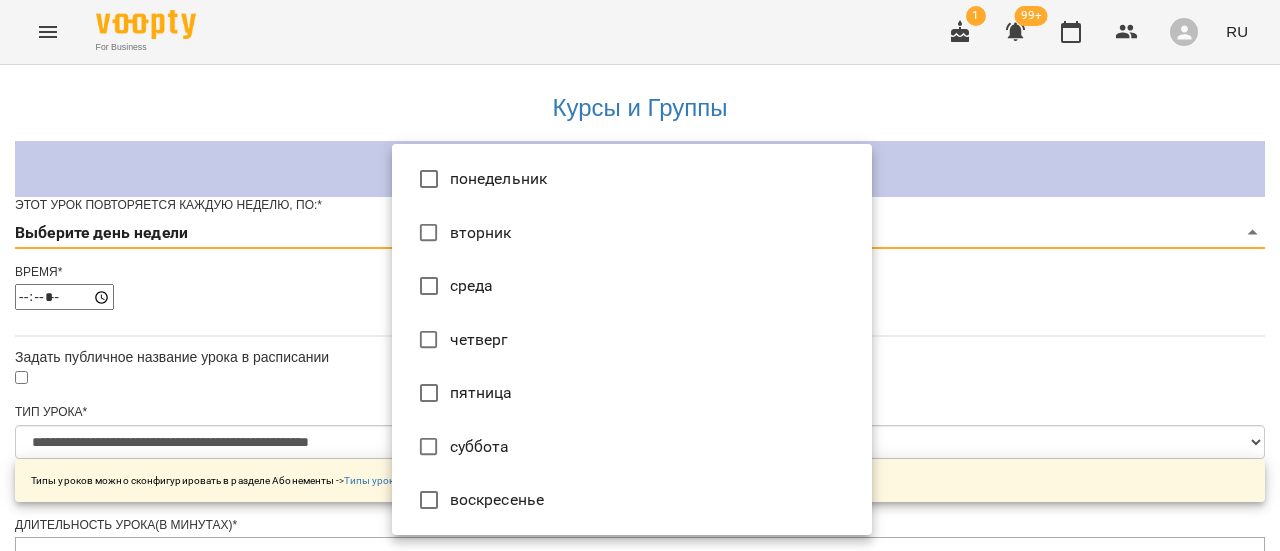 click on "четверг" at bounding box center [632, 340] 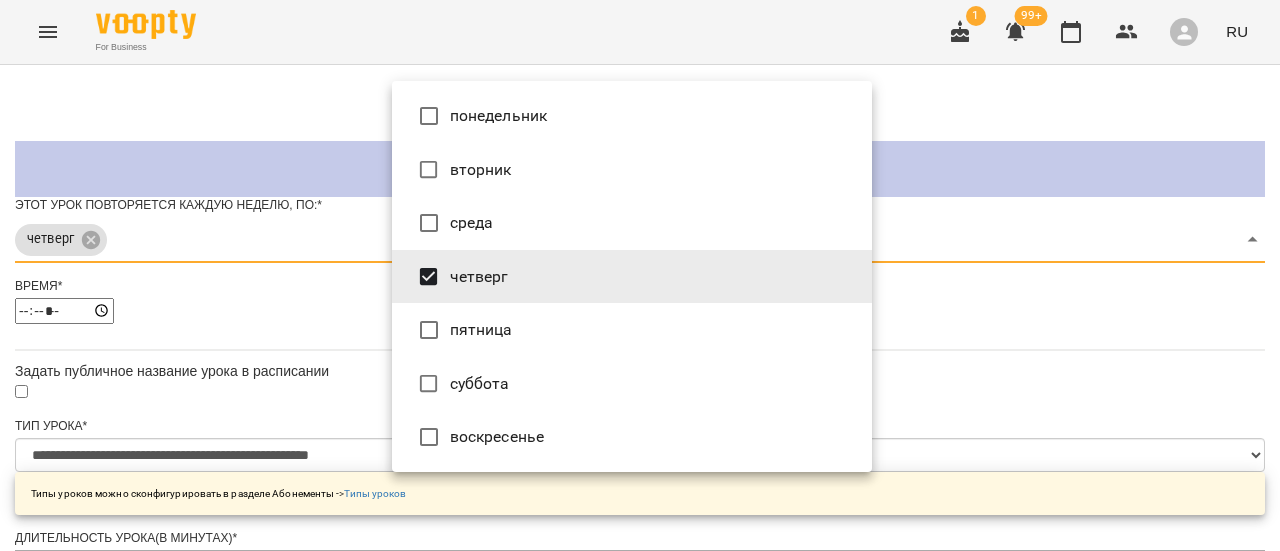 click at bounding box center [640, 275] 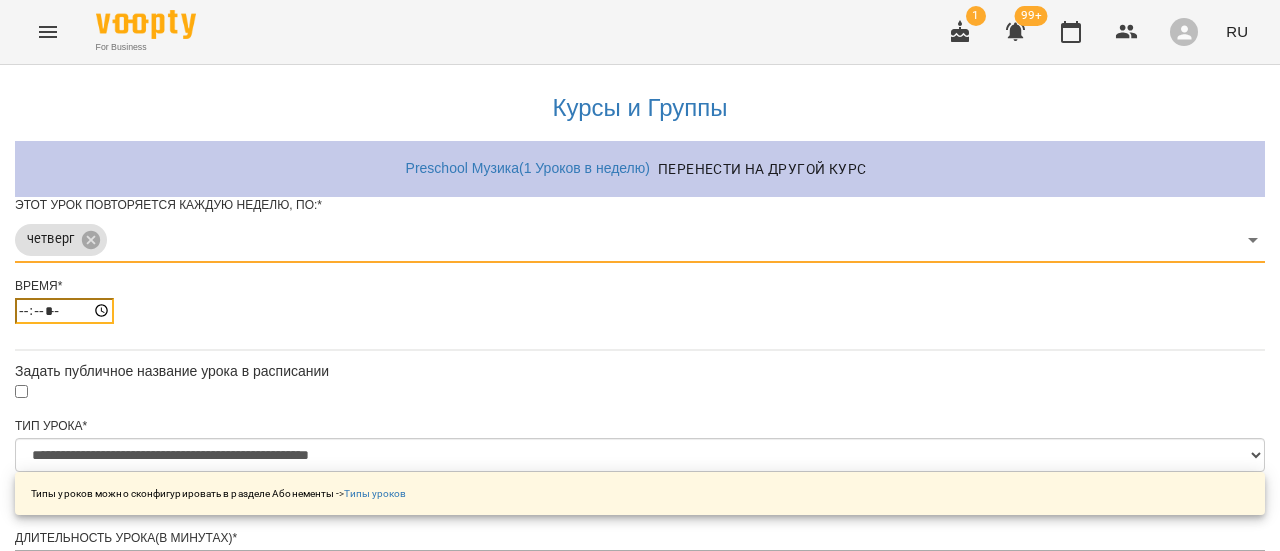 click on "*****" at bounding box center [64, 311] 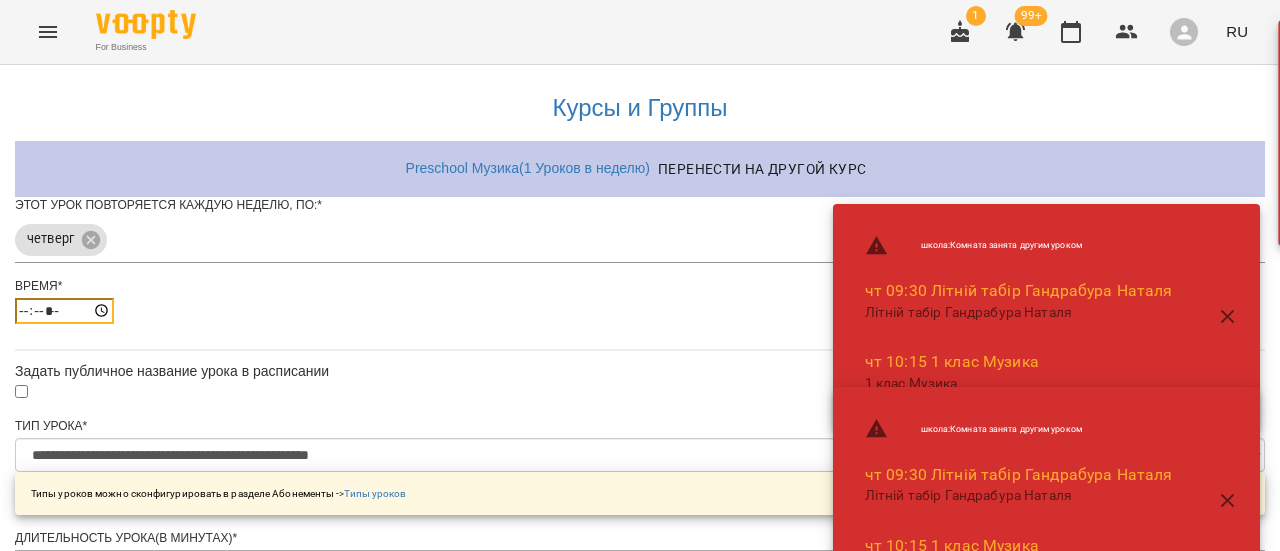 type on "*****" 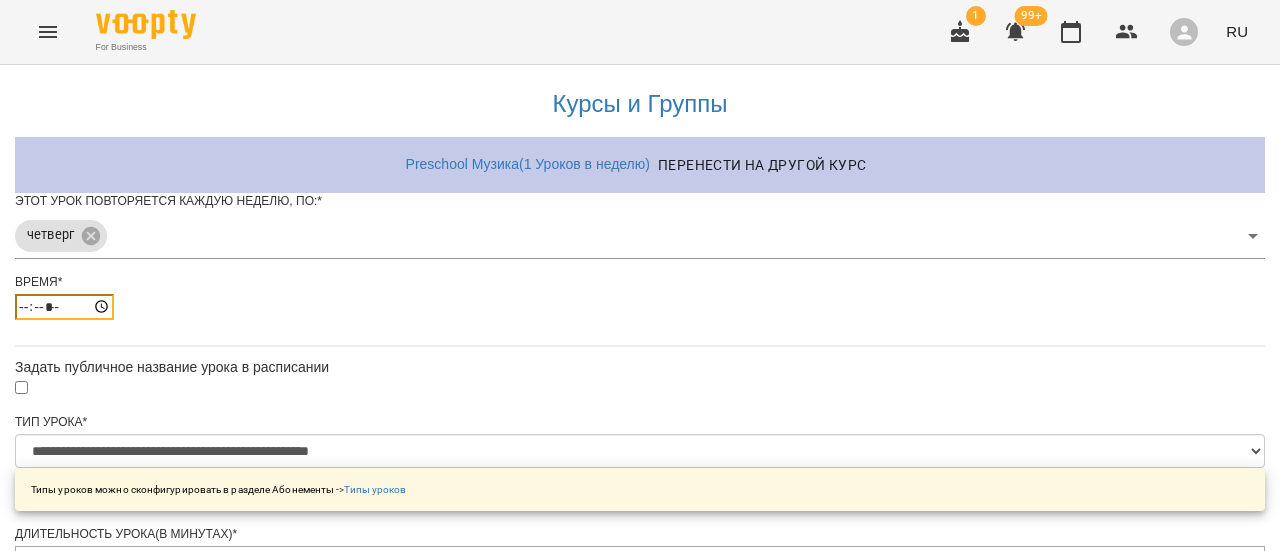 scroll, scrollTop: 0, scrollLeft: 0, axis: both 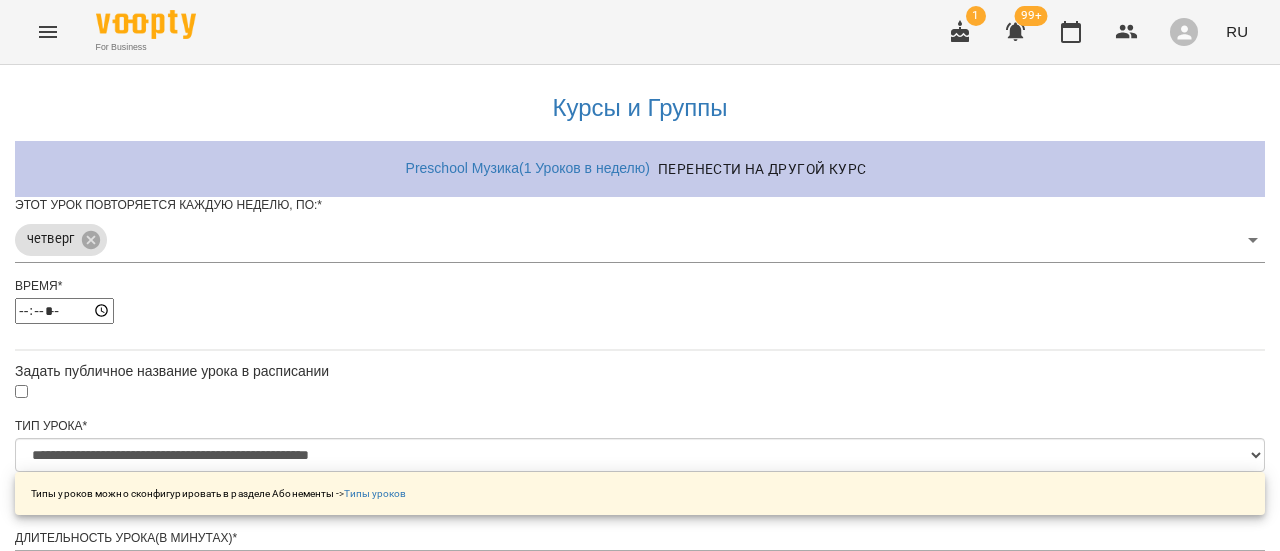 click 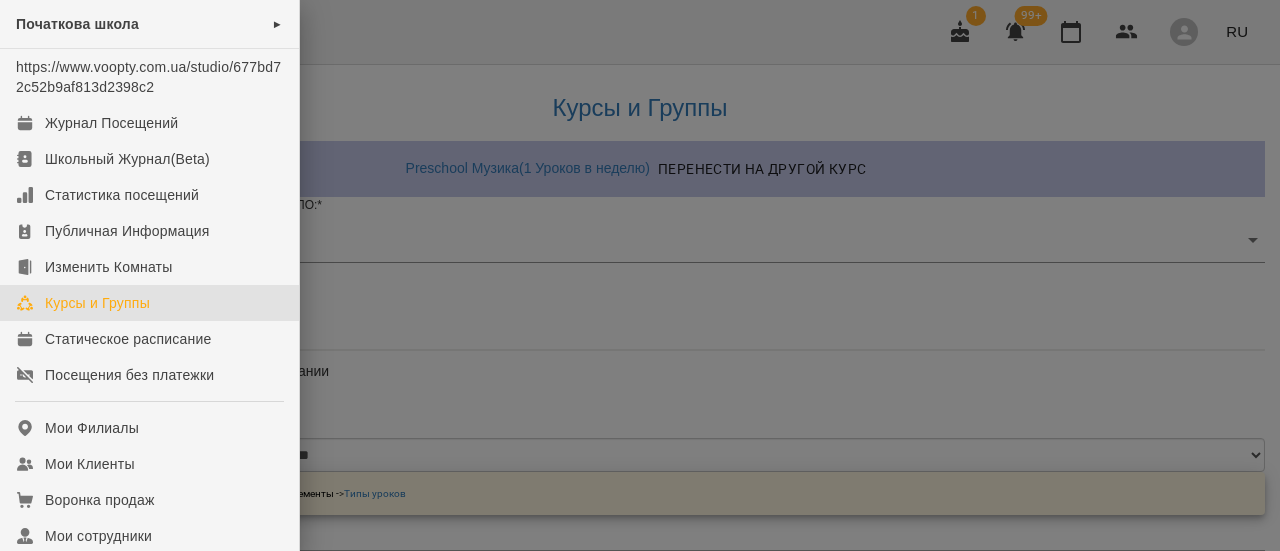 click on "Курсы и Группы" at bounding box center (97, 303) 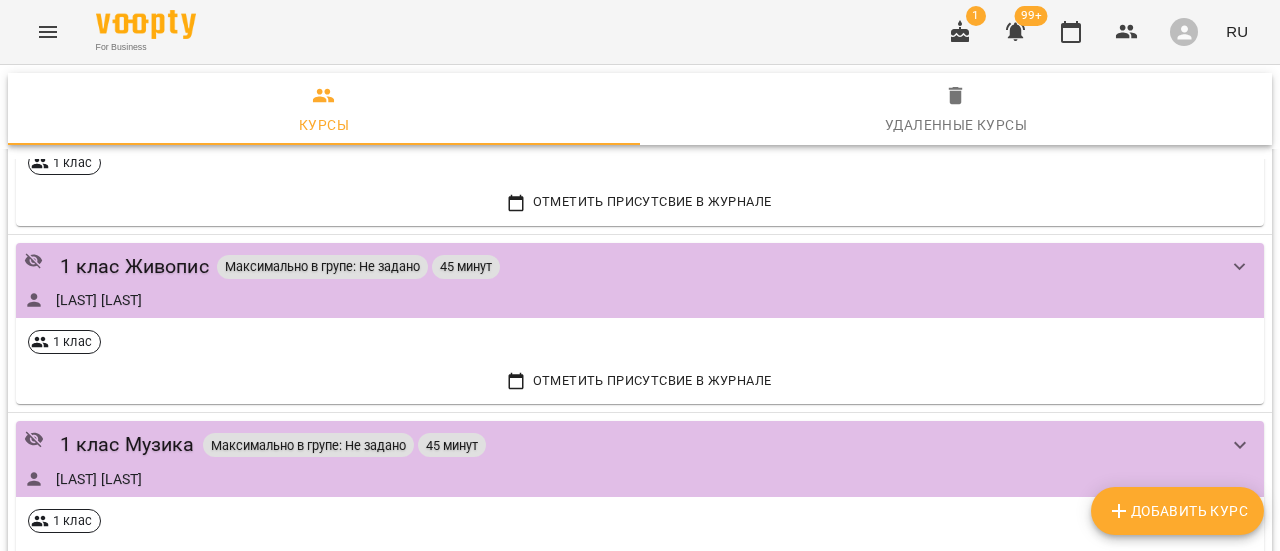 scroll, scrollTop: 2200, scrollLeft: 0, axis: vertical 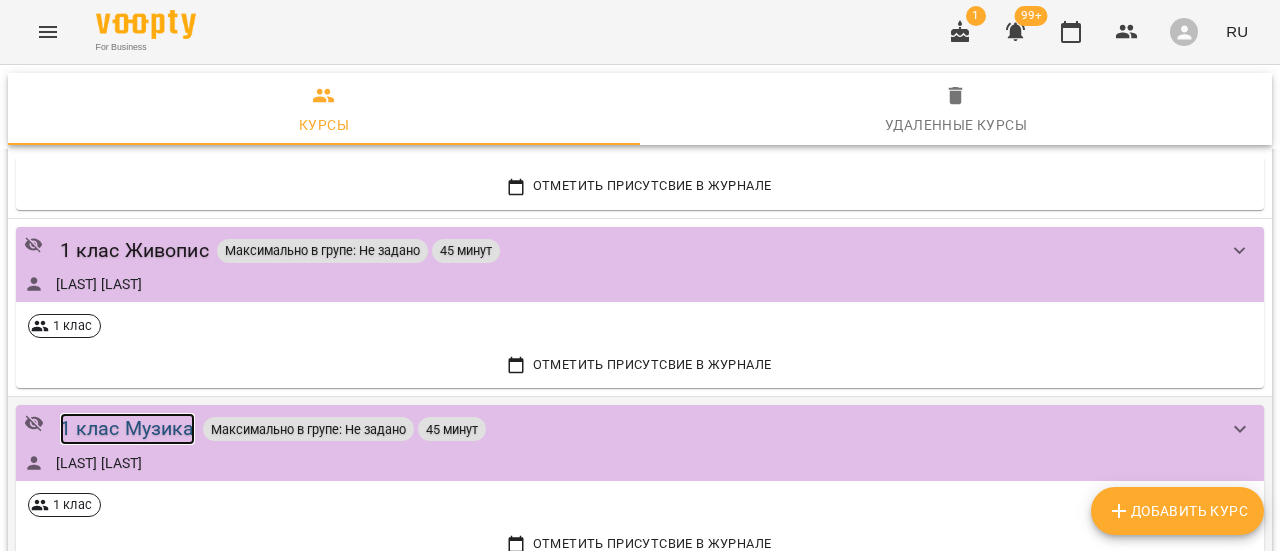 click on "1 клас Музика" at bounding box center [127, 428] 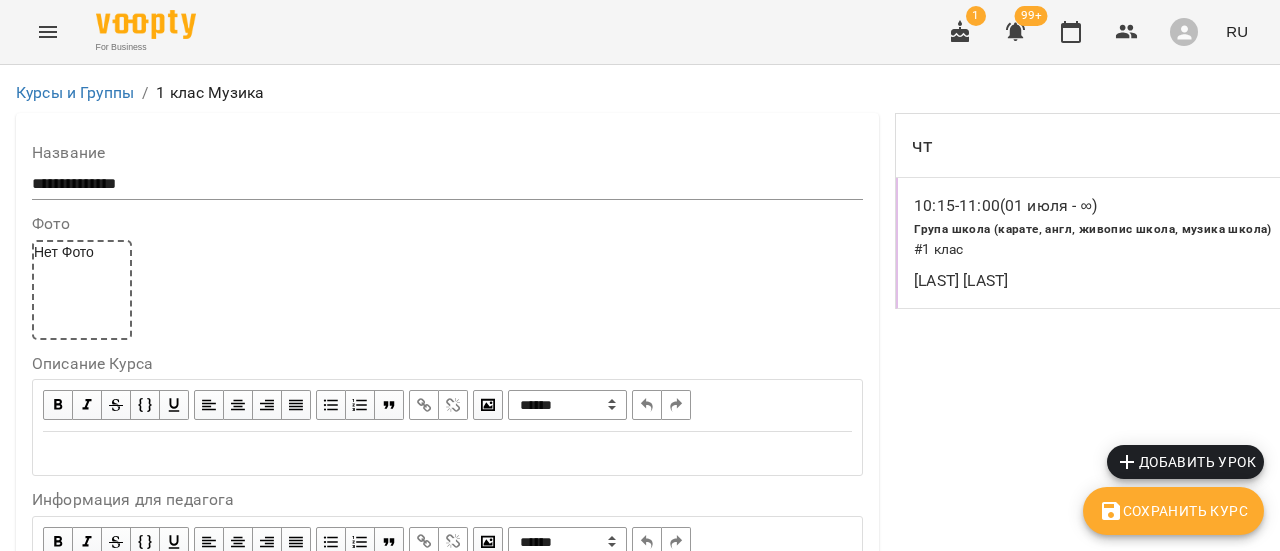 scroll, scrollTop: 400, scrollLeft: 0, axis: vertical 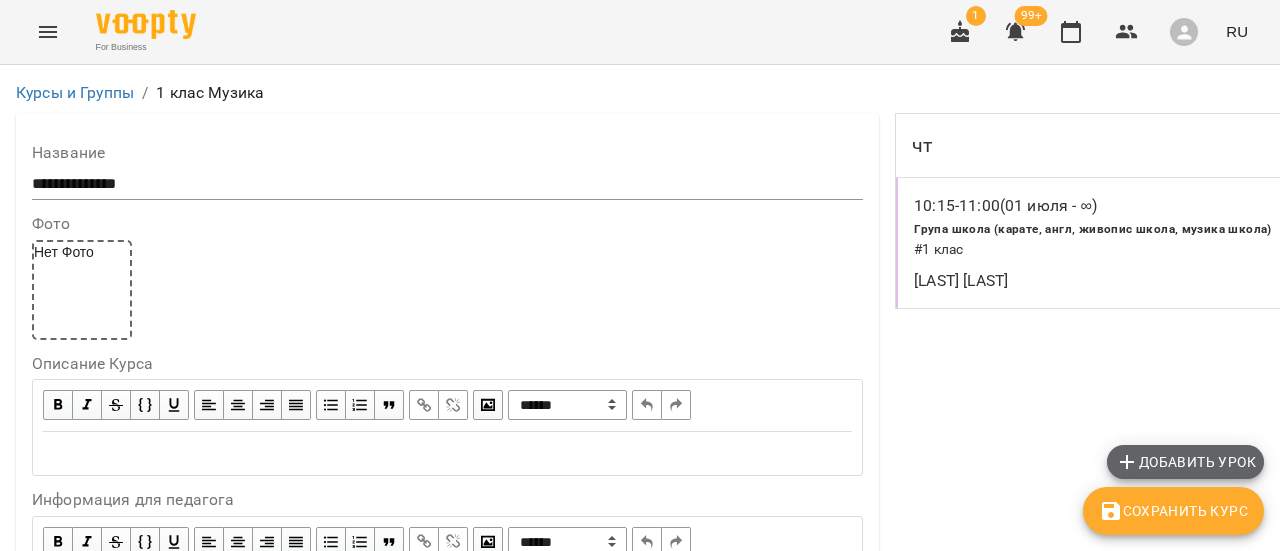 click on "Добавить урок" at bounding box center (1185, 462) 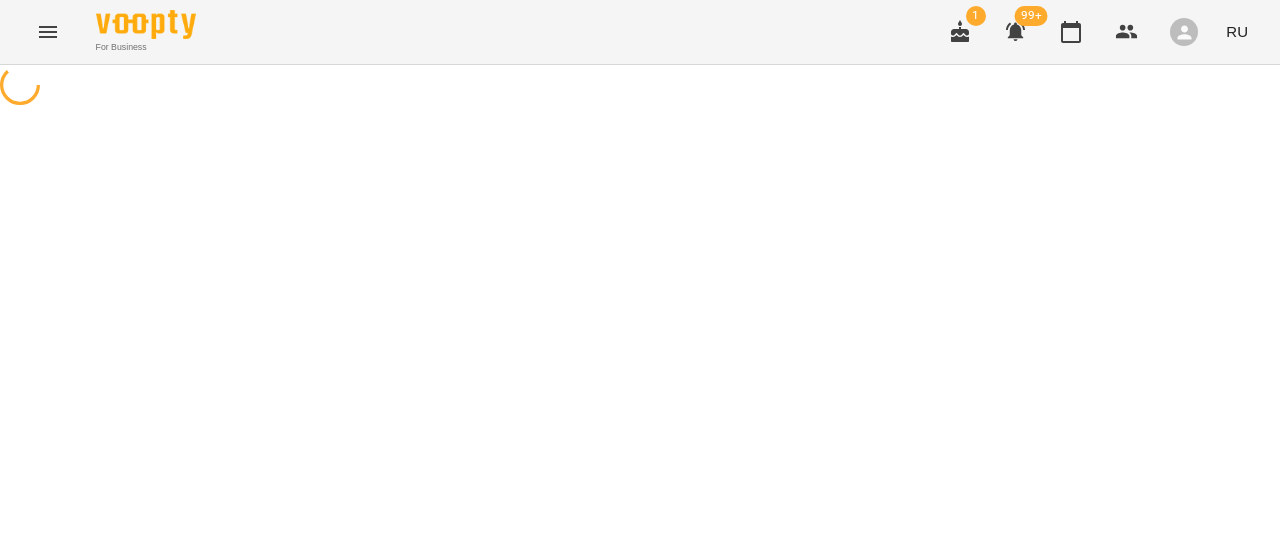 scroll, scrollTop: 0, scrollLeft: 0, axis: both 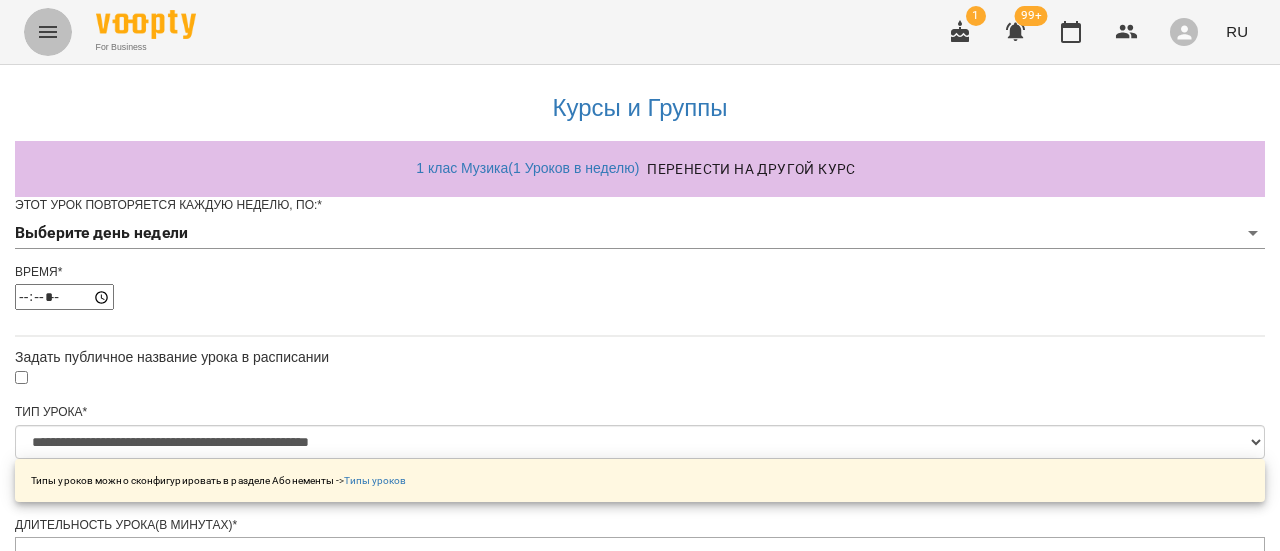 click 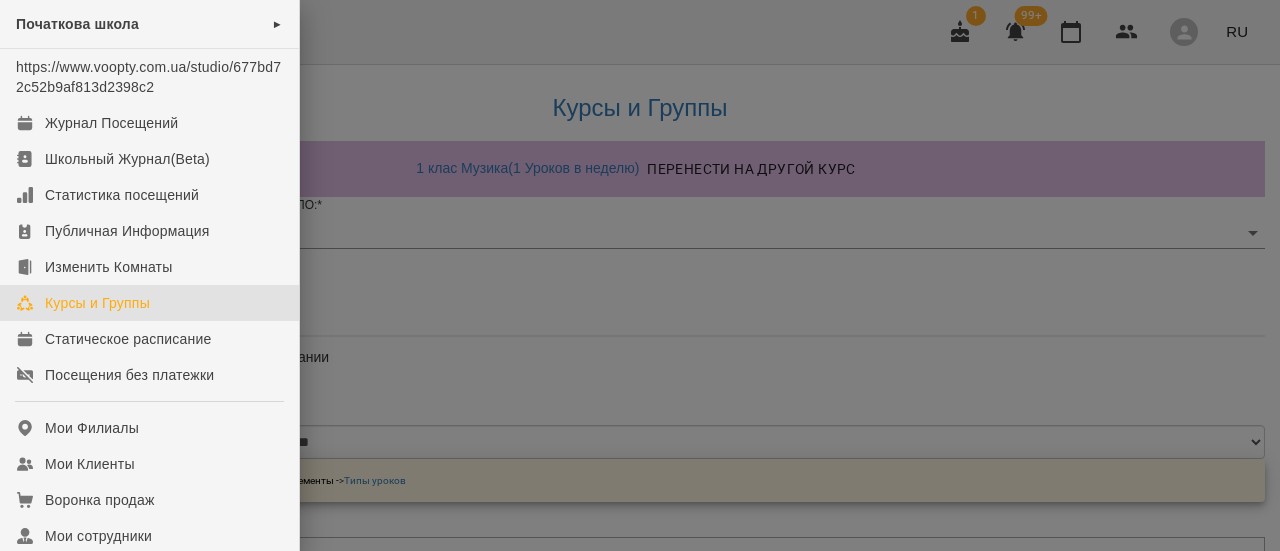 click on "Курсы и Группы" at bounding box center [97, 303] 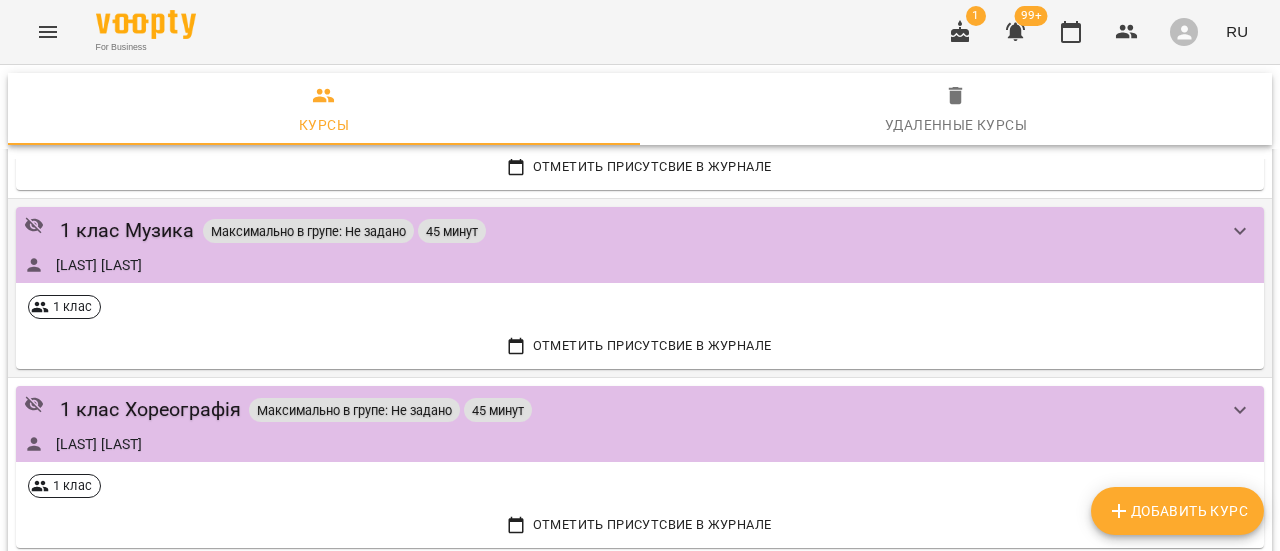 scroll, scrollTop: 2400, scrollLeft: 0, axis: vertical 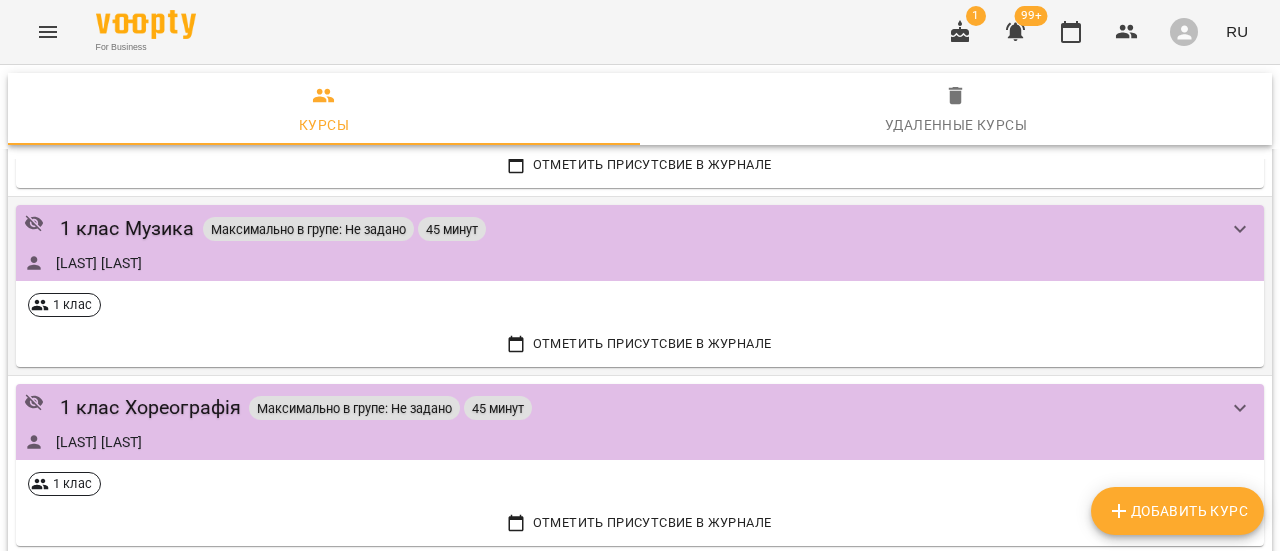 click on "Максимально в групе:  Не задано" at bounding box center (308, 229) 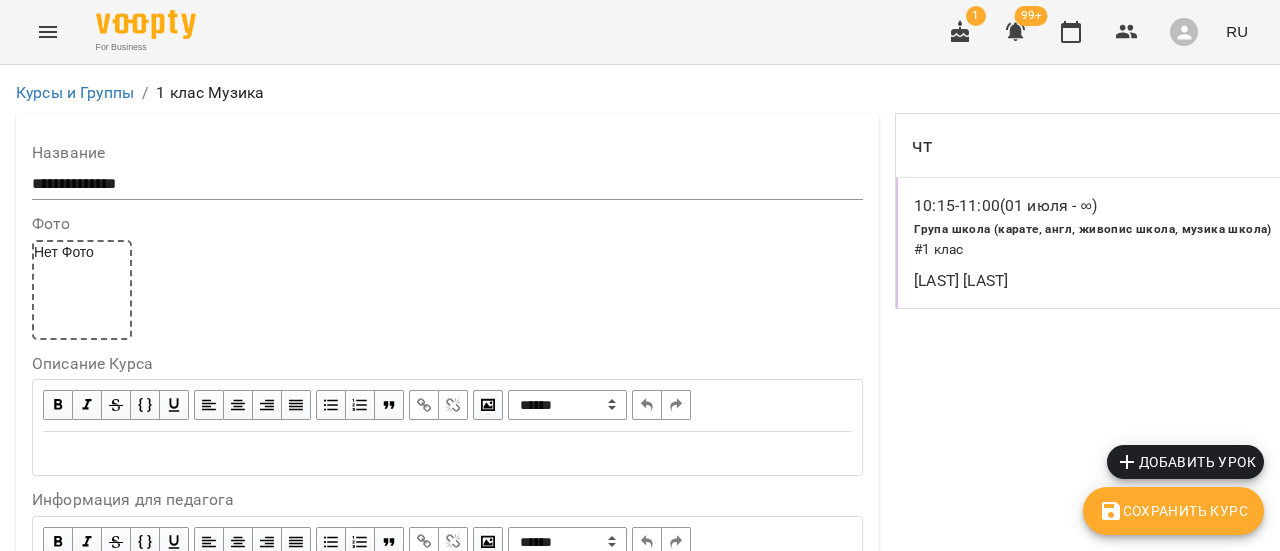 click on "Сохранить Курс" at bounding box center [1173, 511] 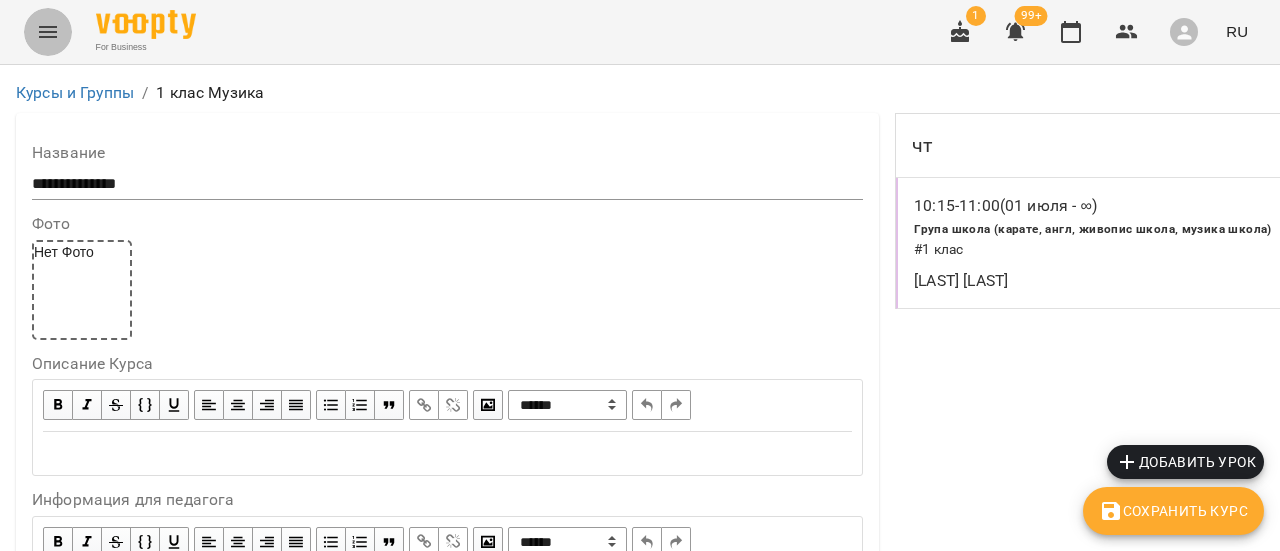 click 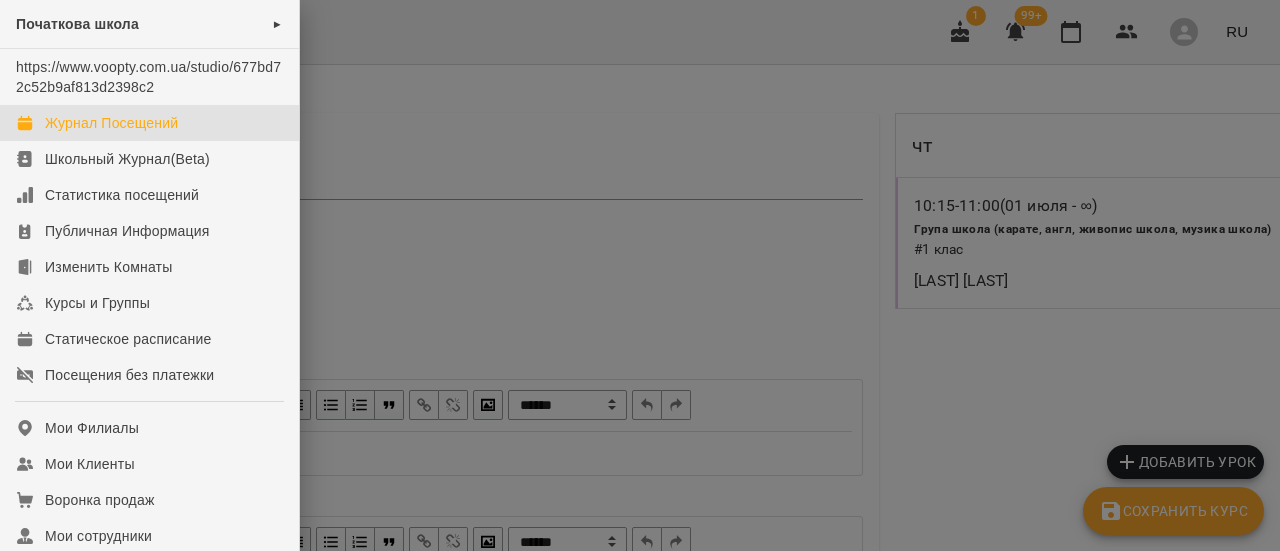 click on "Журнал Посещений" at bounding box center [111, 123] 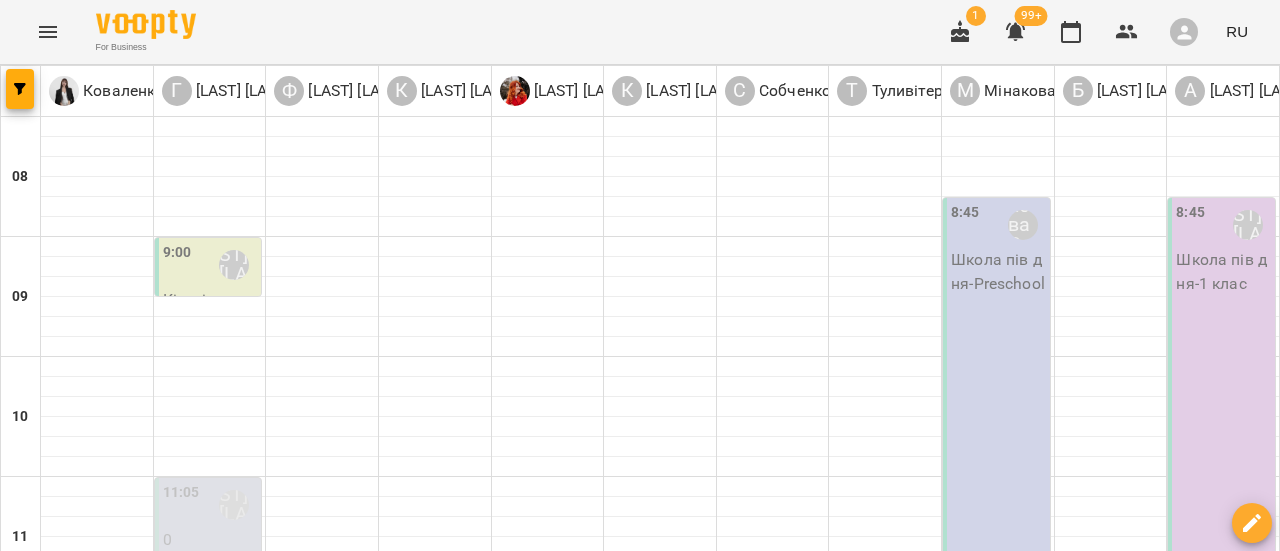scroll, scrollTop: 200, scrollLeft: 0, axis: vertical 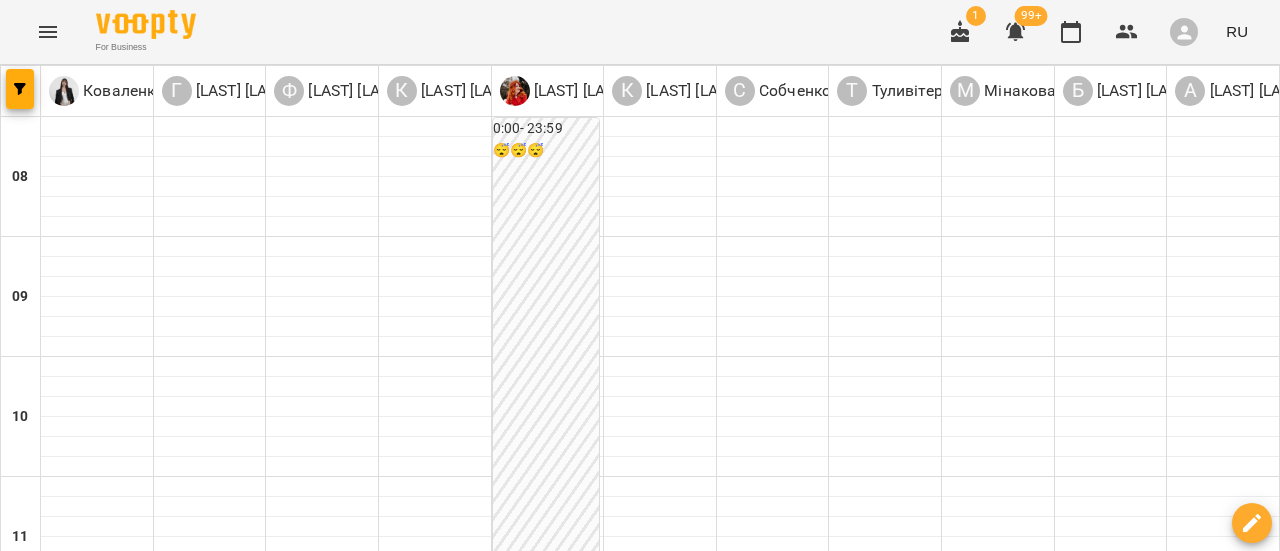 click on "31 июля" at bounding box center [771, 1602] 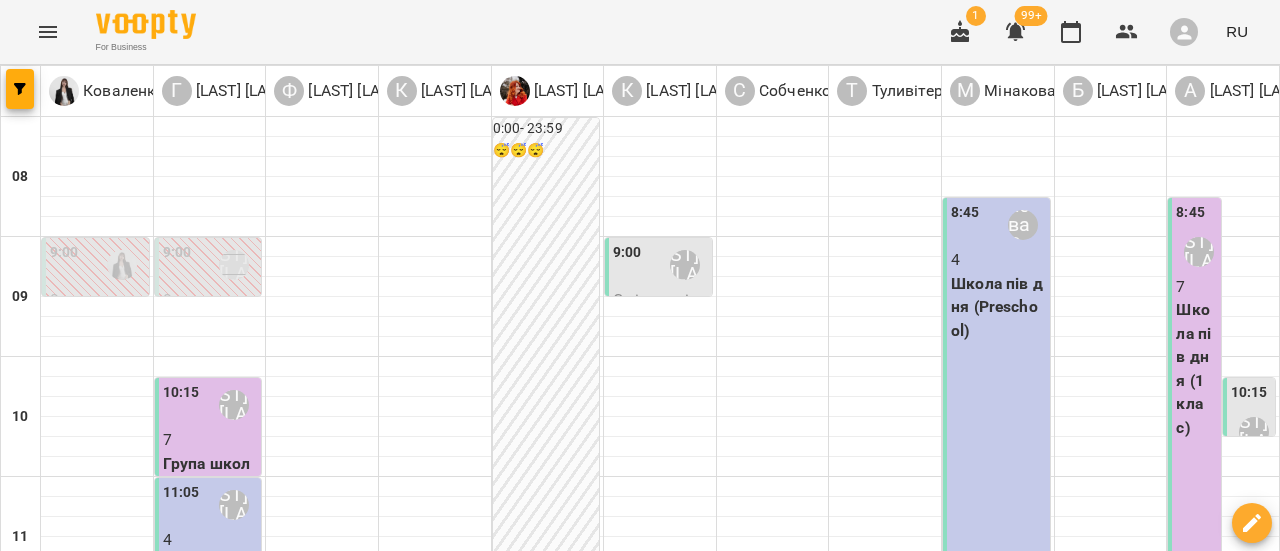 scroll, scrollTop: 500, scrollLeft: 0, axis: vertical 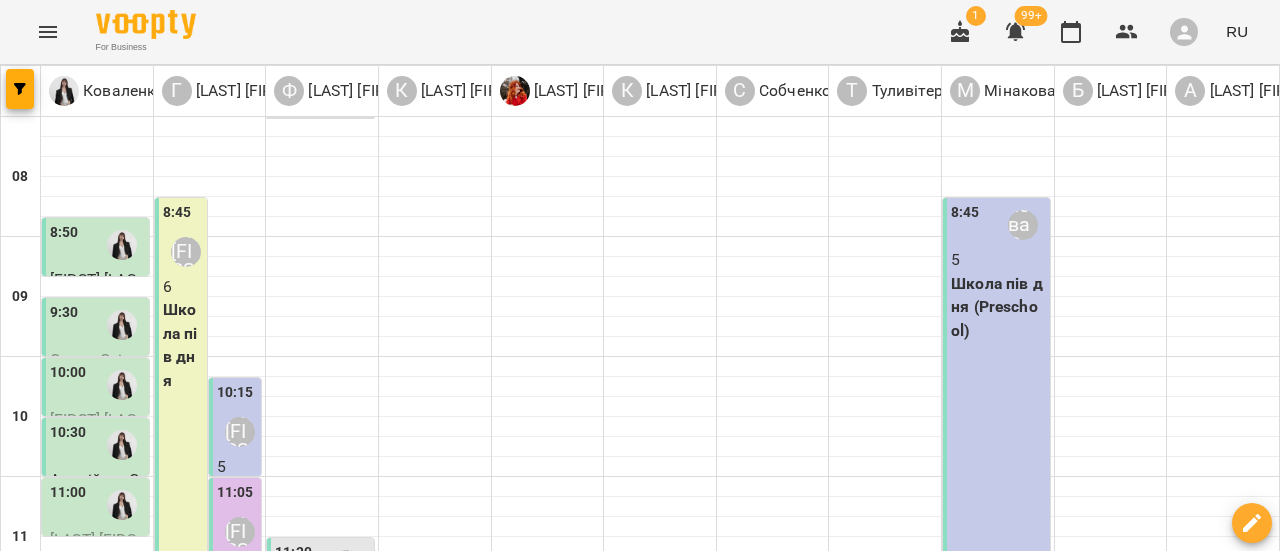 click on "чт" at bounding box center (834, 1583) 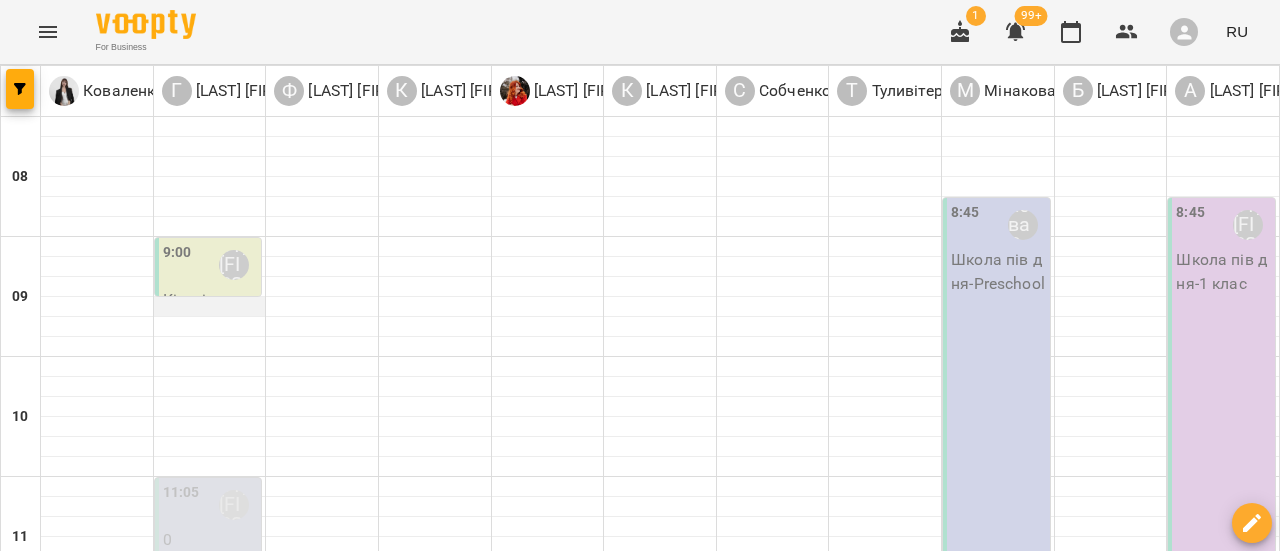 scroll, scrollTop: 0, scrollLeft: 0, axis: both 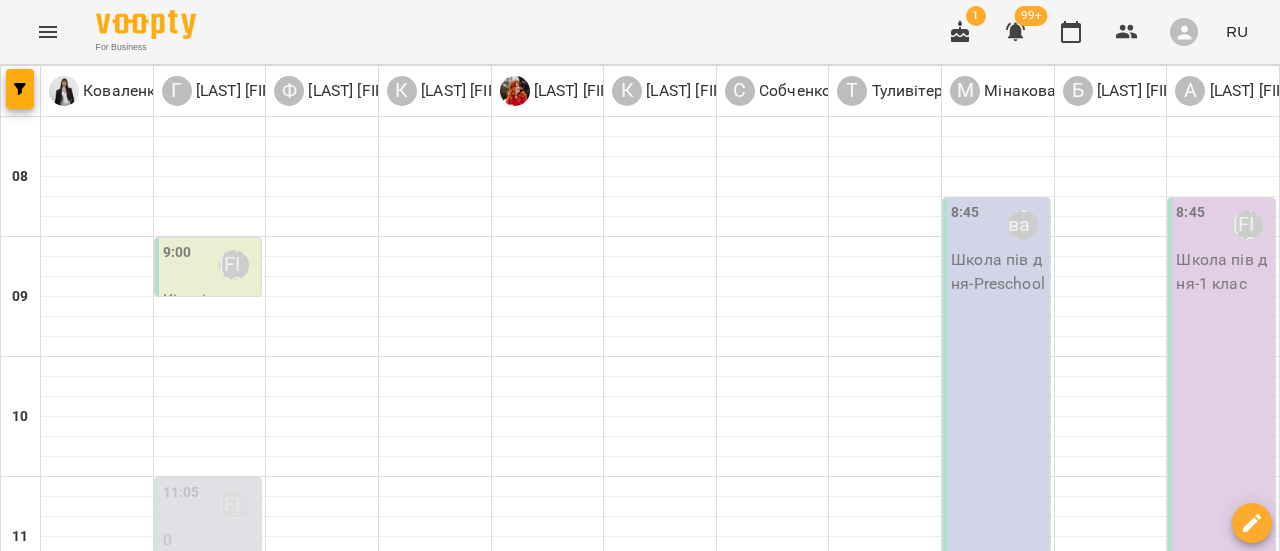 click at bounding box center [739, 1648] 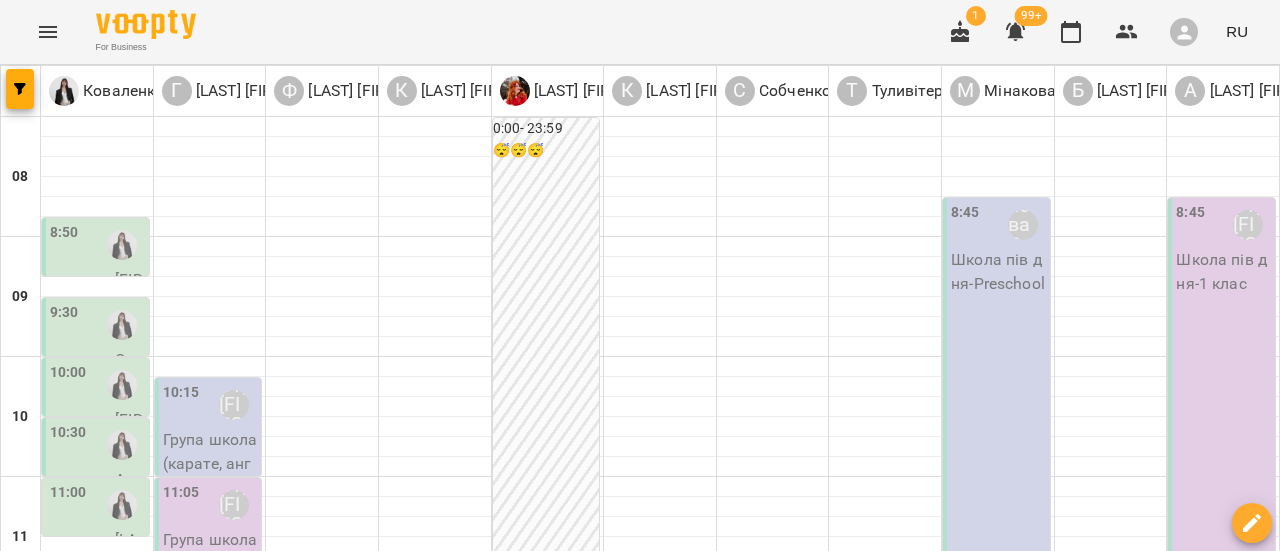 click on "14 авг." at bounding box center [834, 1602] 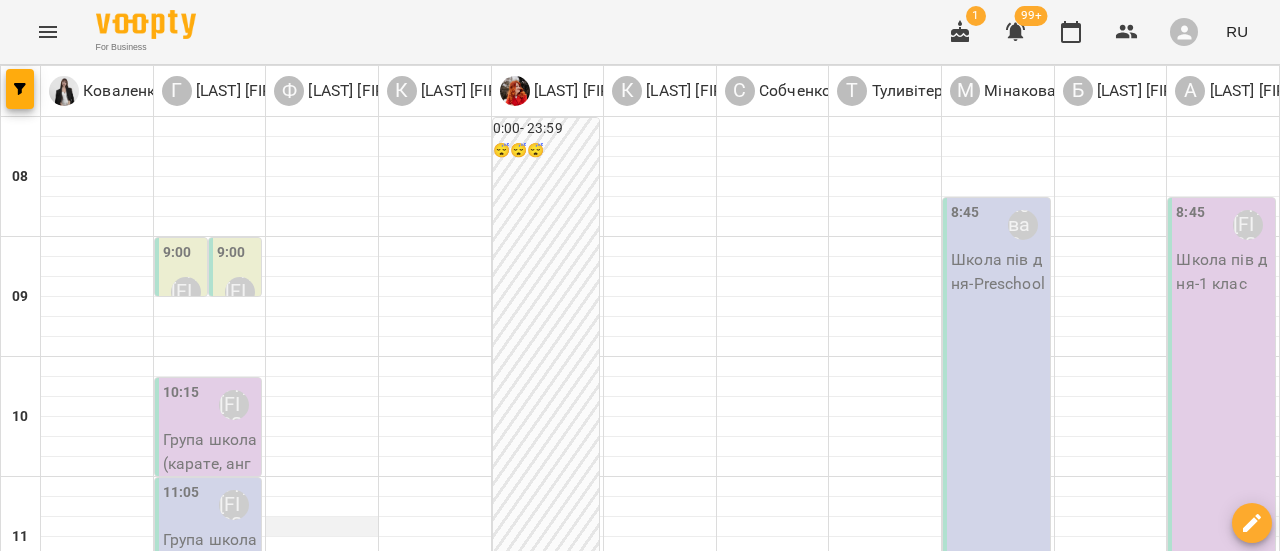 scroll, scrollTop: 200, scrollLeft: 0, axis: vertical 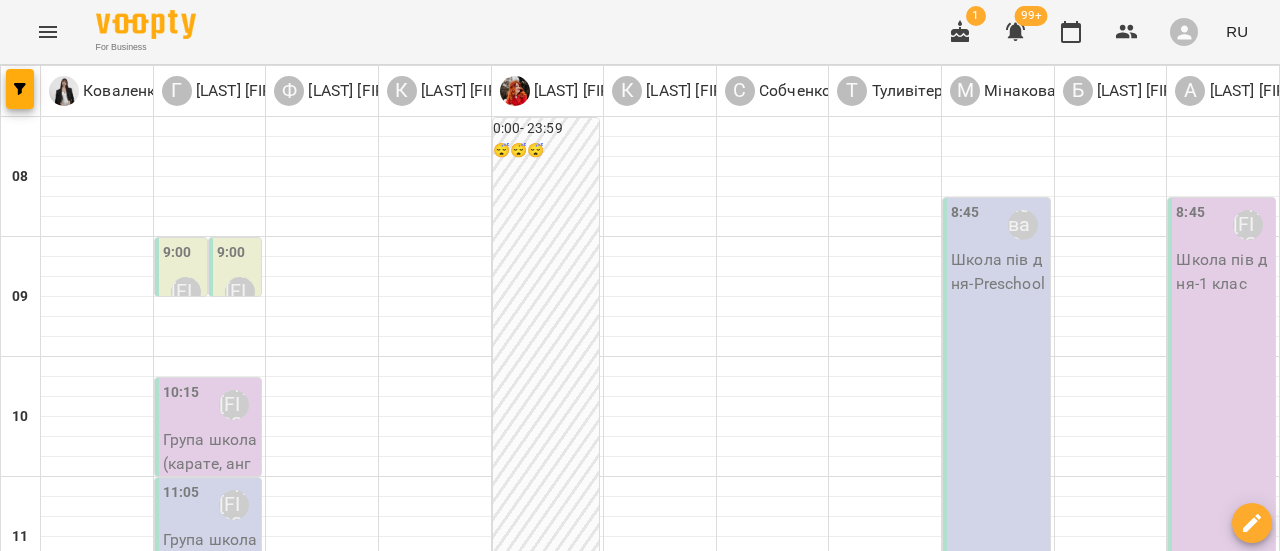 click at bounding box center (540, 1648) 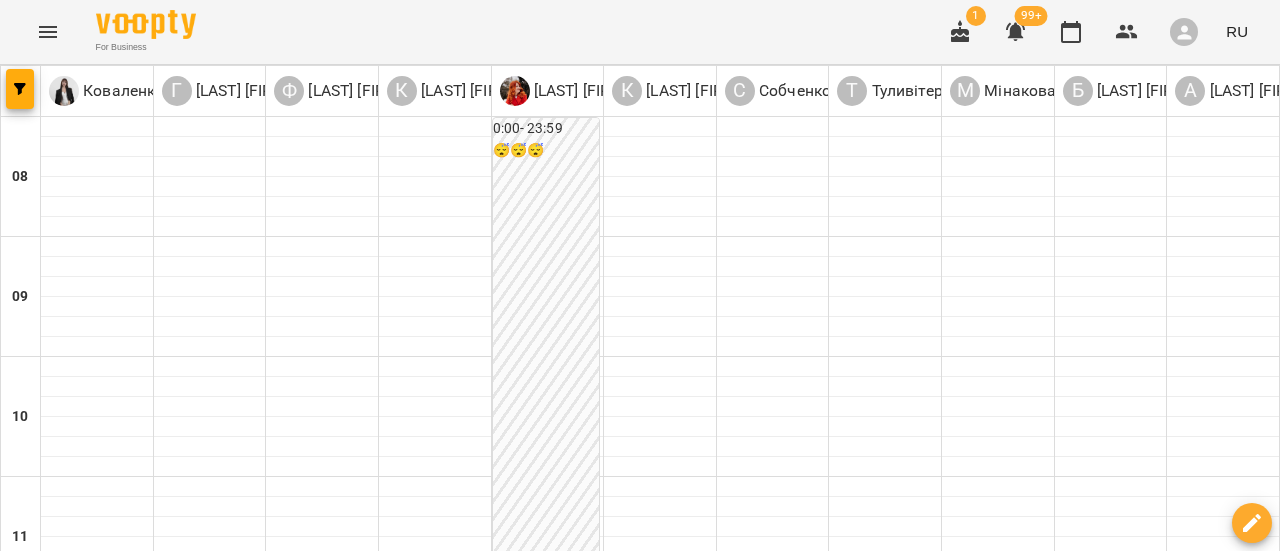 click 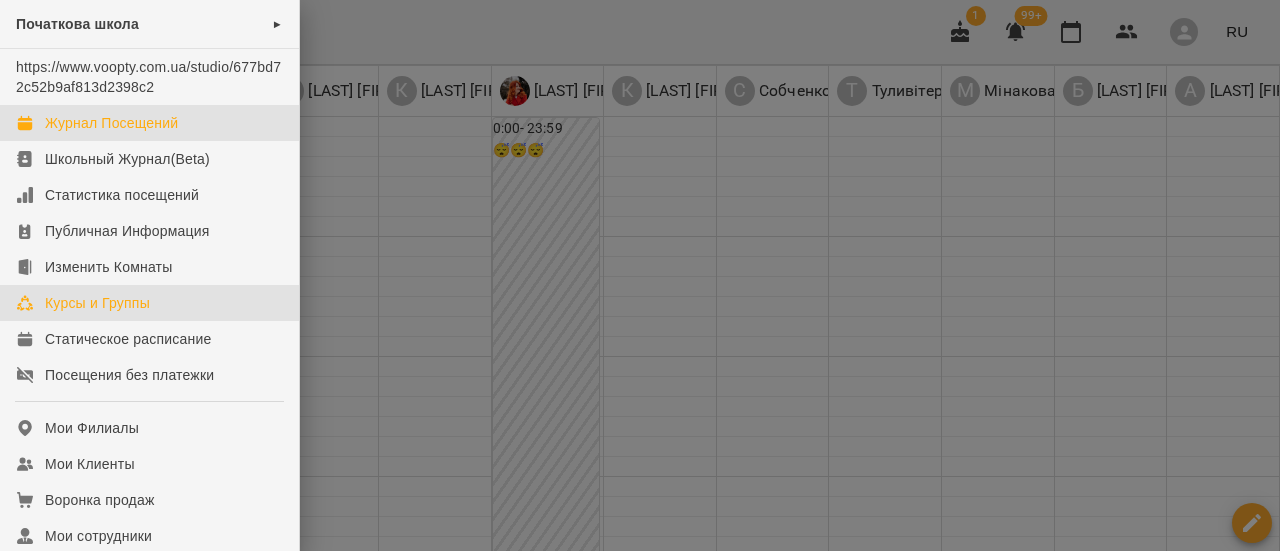click on "Курсы и Группы" at bounding box center (97, 303) 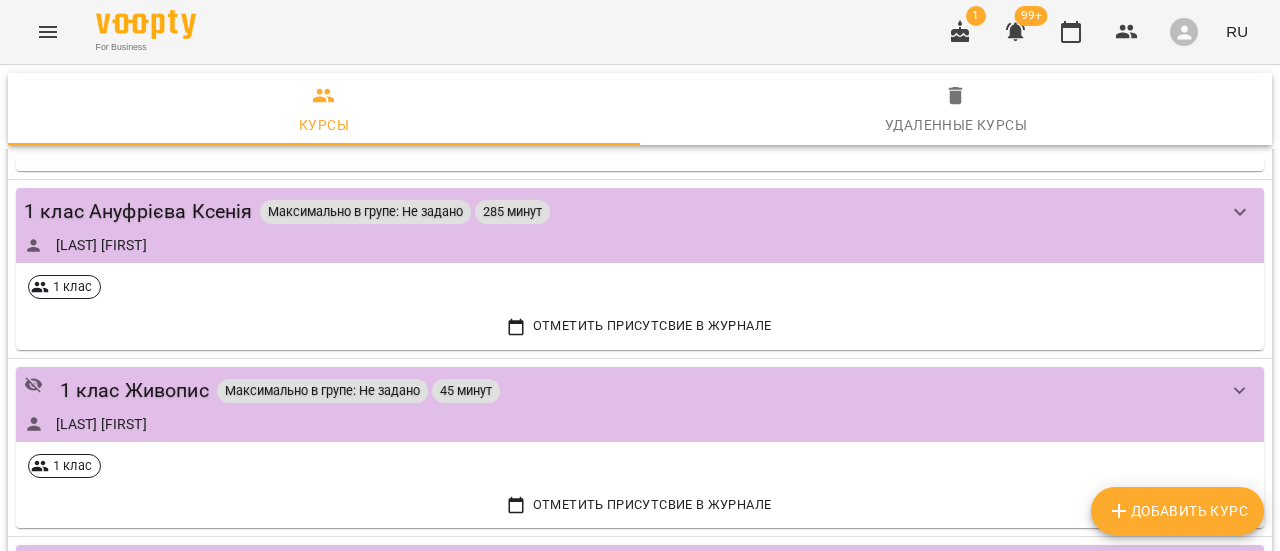 scroll, scrollTop: 2200, scrollLeft: 0, axis: vertical 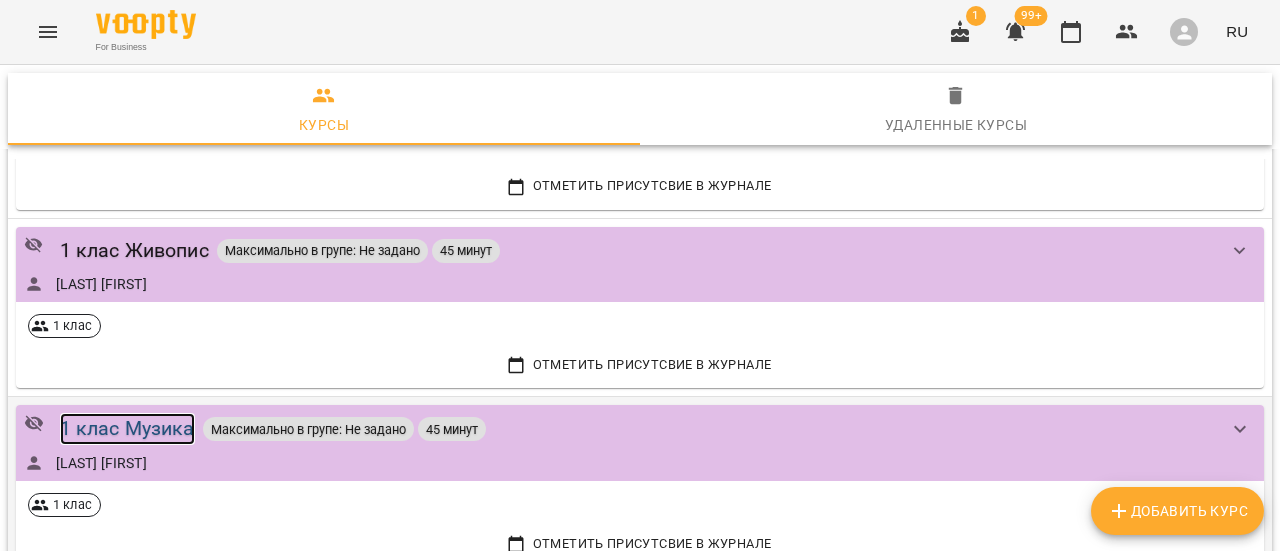 click on "1 клас Музика" at bounding box center (127, 428) 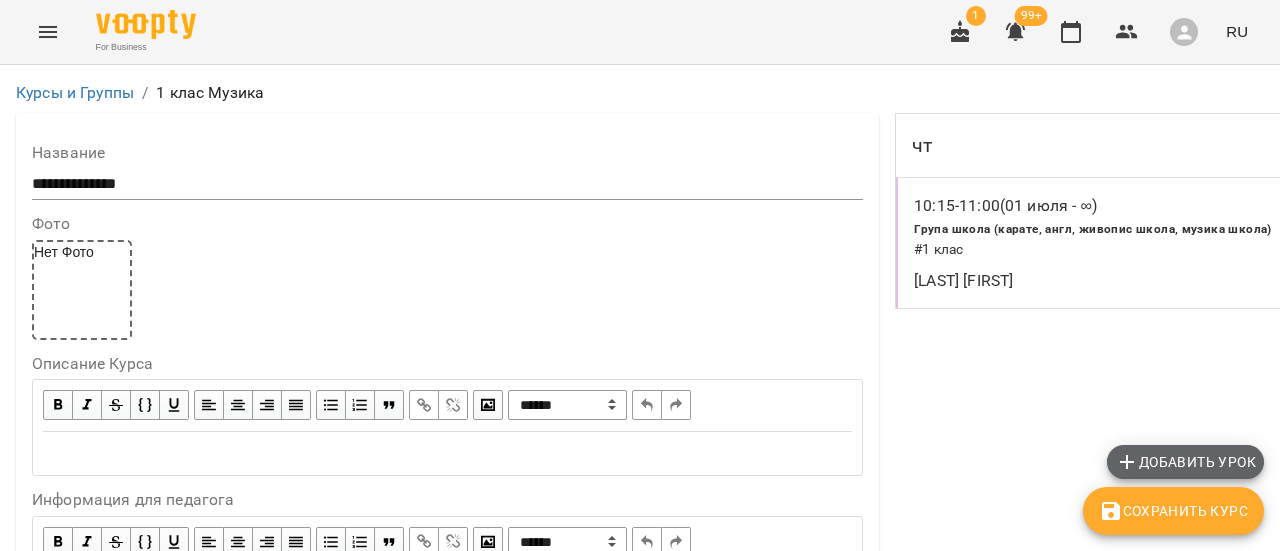 click on "Добавить урок" at bounding box center [1185, 462] 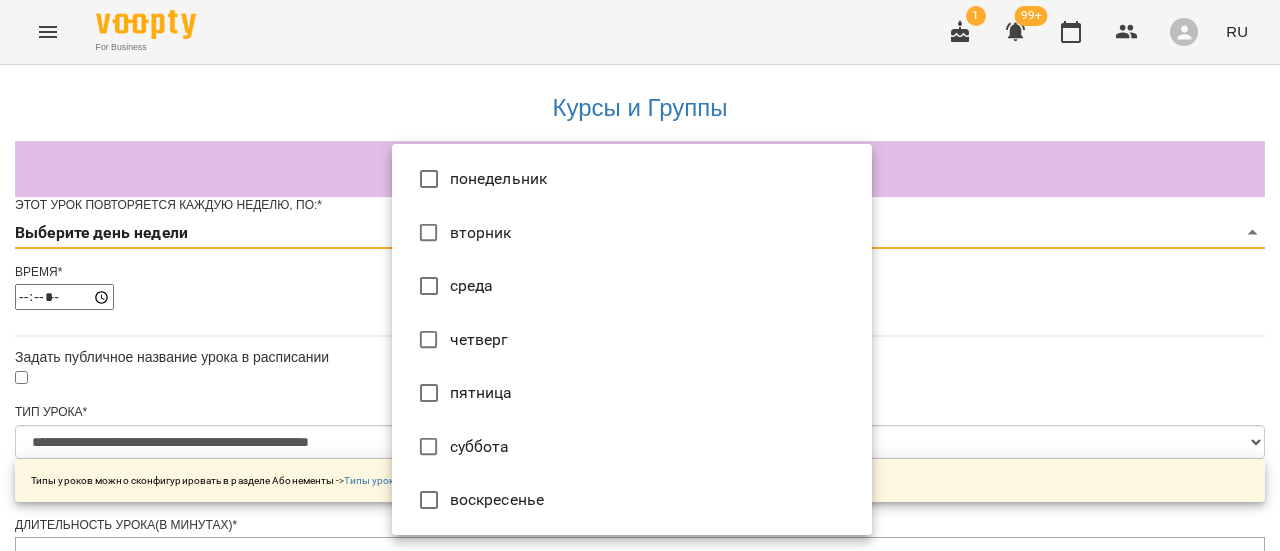 click on "**********" at bounding box center (640, 734) 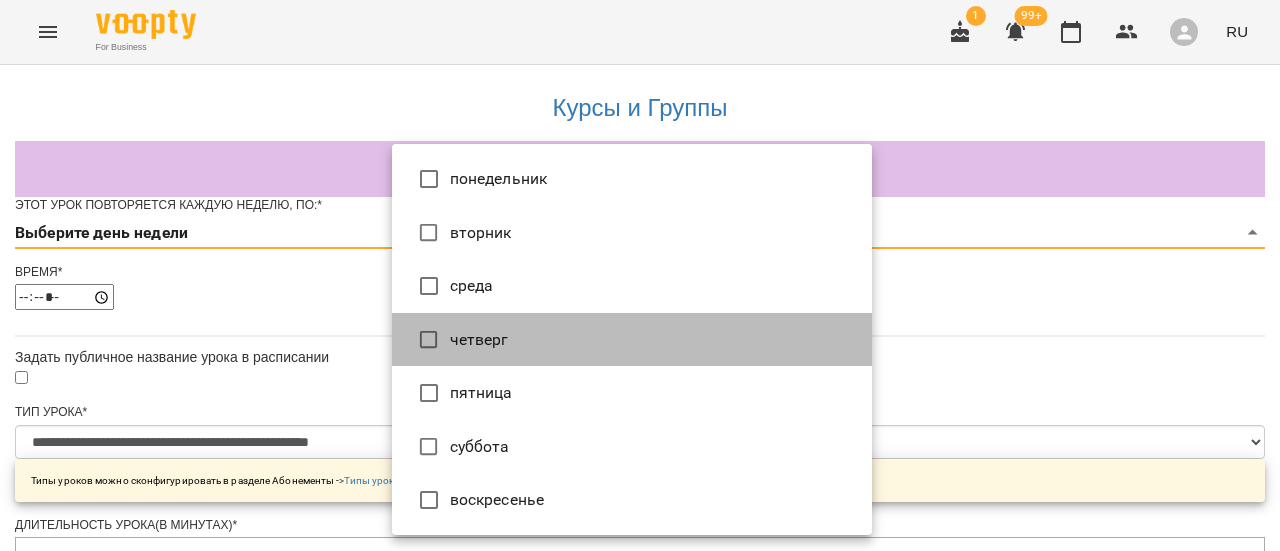 click on "четверг" at bounding box center (632, 340) 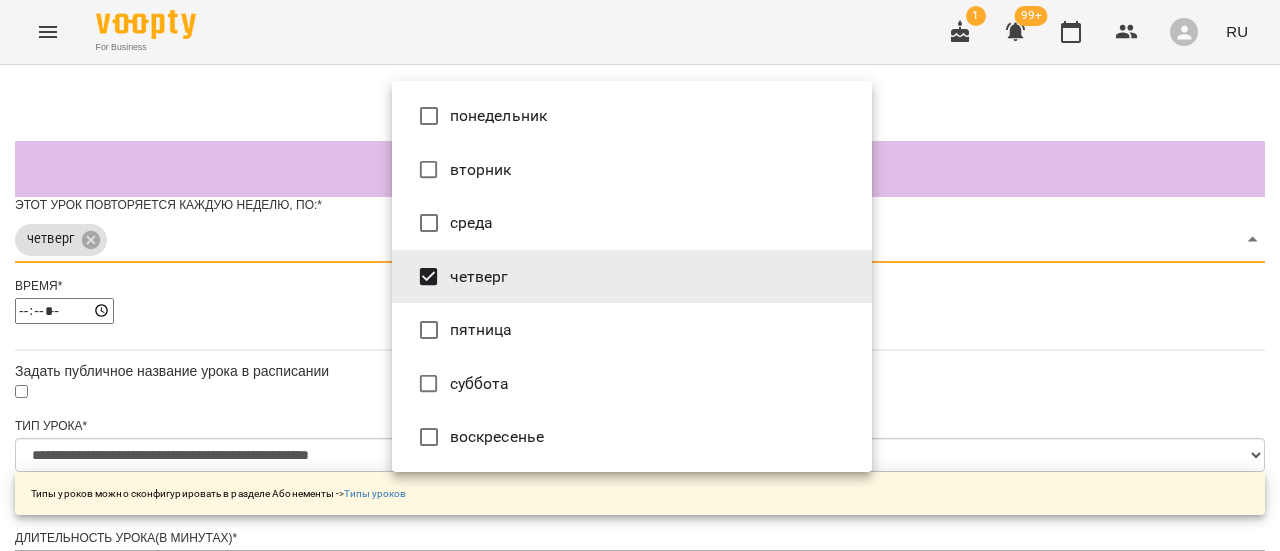 click at bounding box center [640, 275] 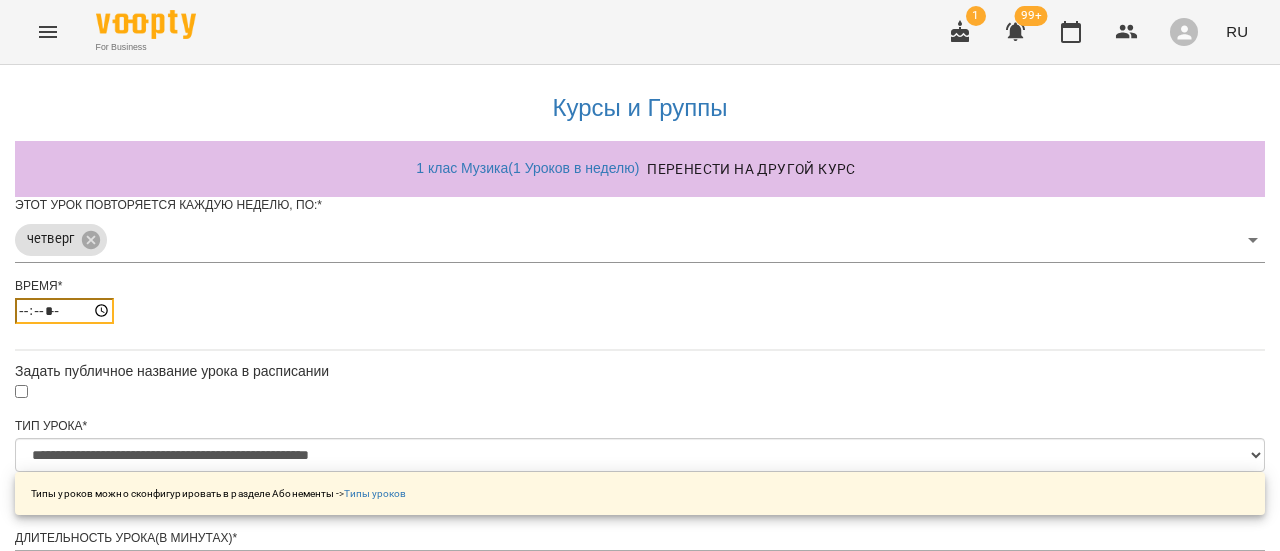 click on "*****" at bounding box center (64, 311) 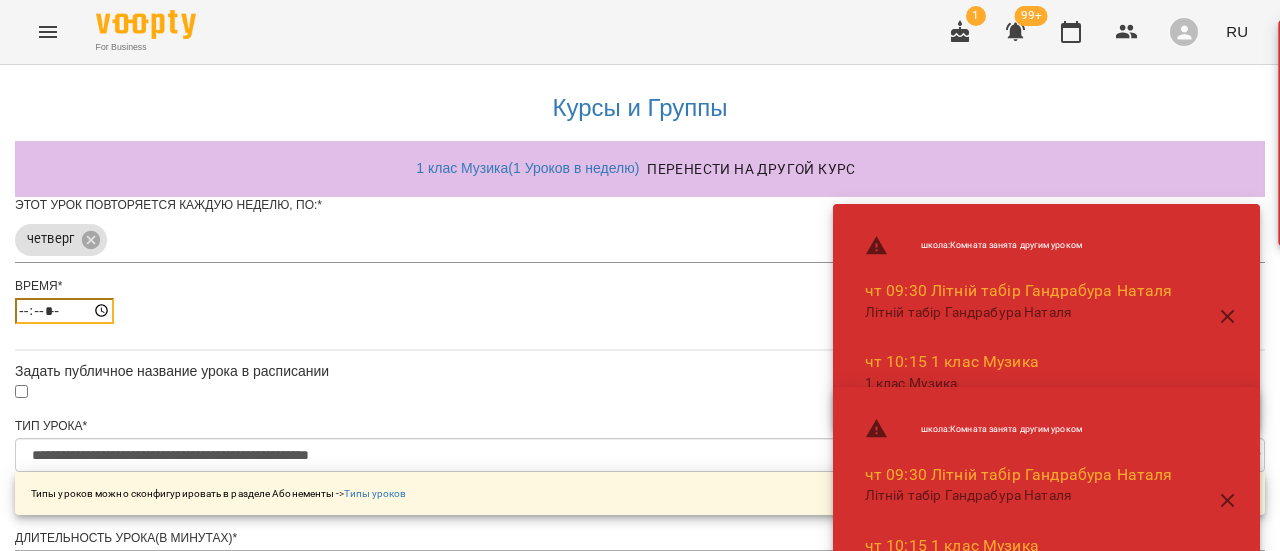type on "*****" 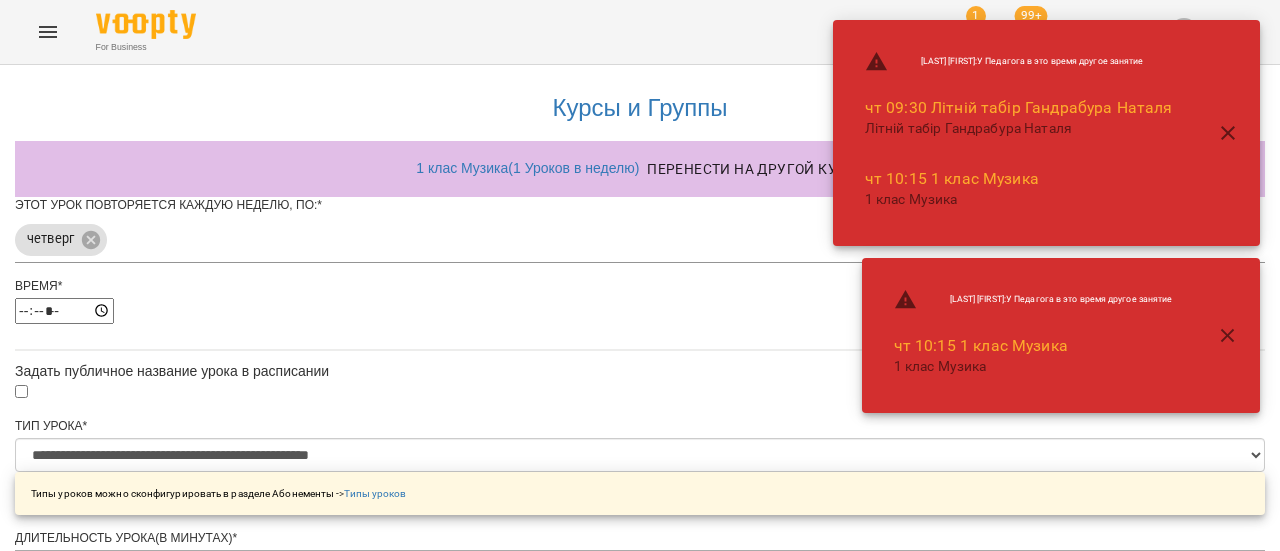 click on "**********" at bounding box center [640, 775] 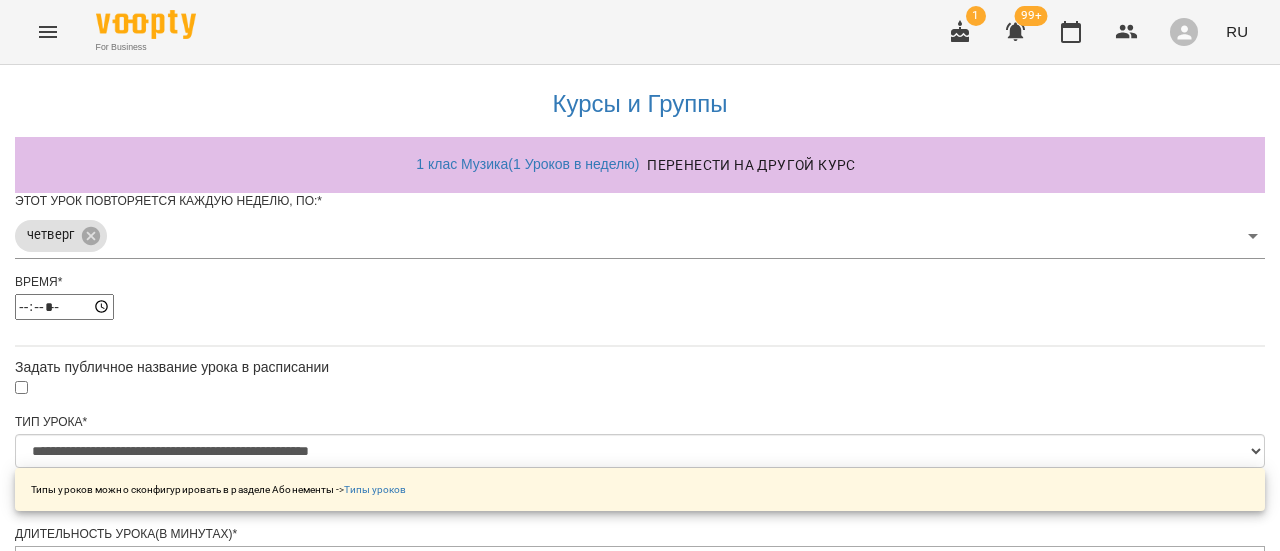 scroll, scrollTop: 1035, scrollLeft: 0, axis: vertical 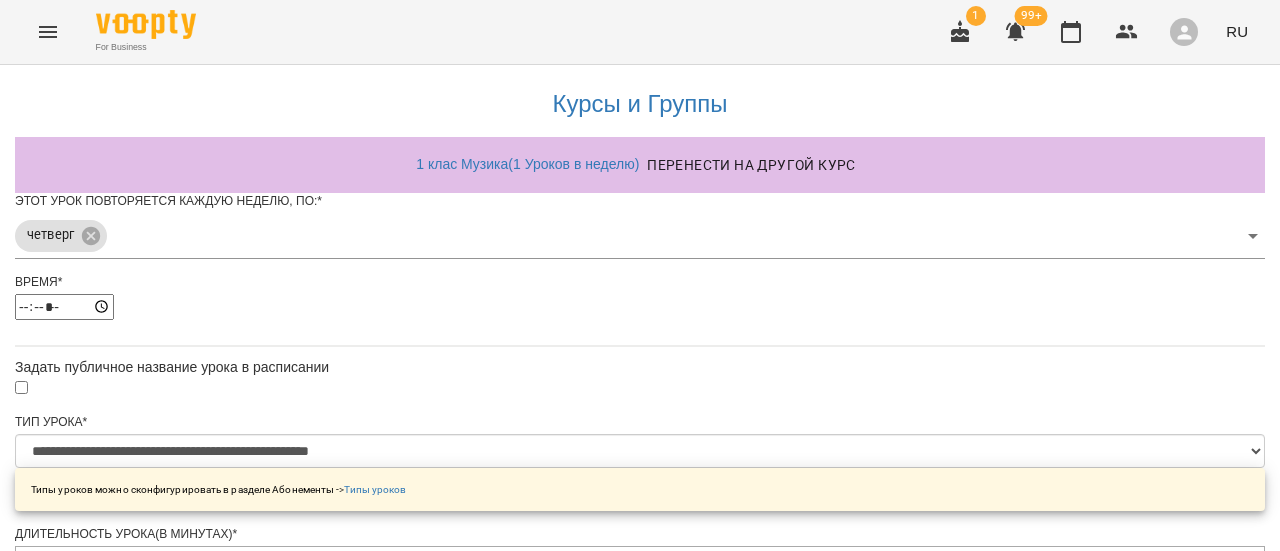 click on "**********" at bounding box center (108, 1403) 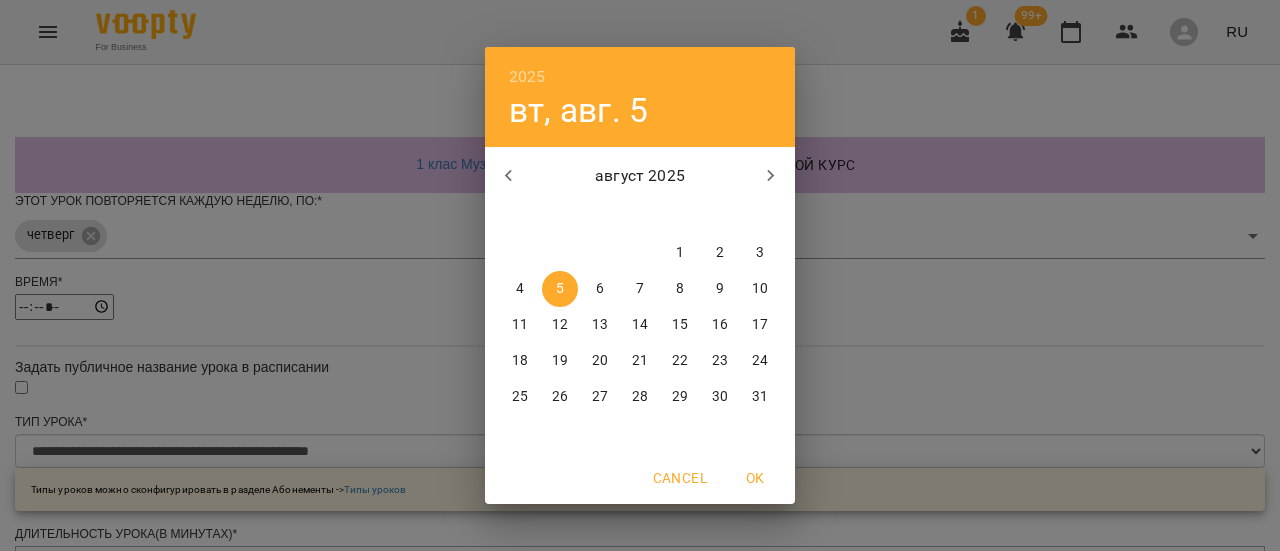 click on "7" at bounding box center [640, 289] 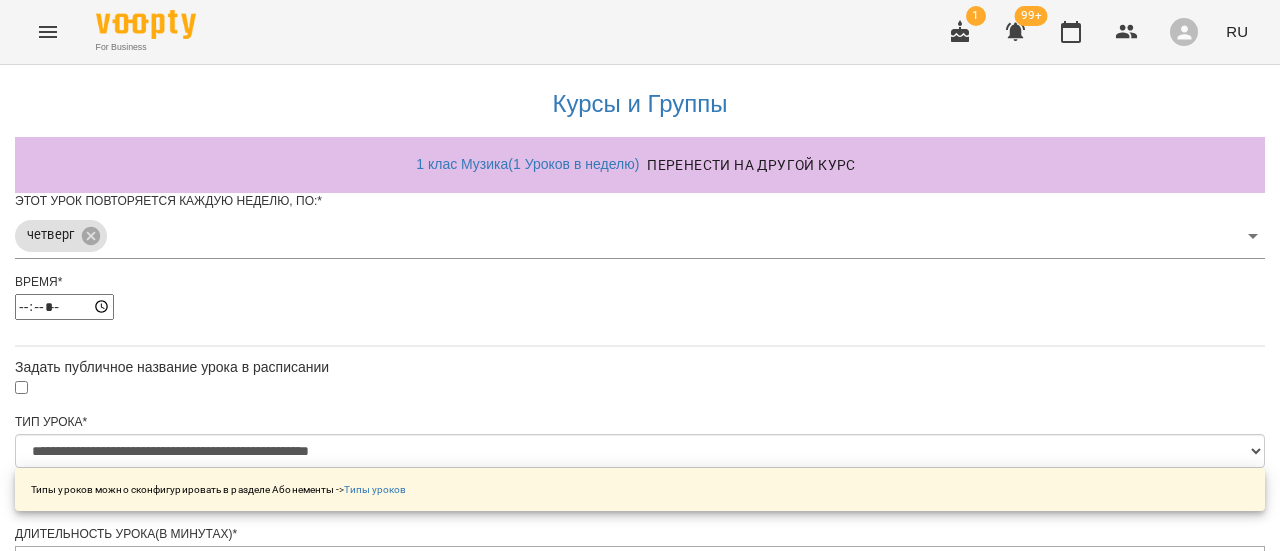 scroll, scrollTop: 1090, scrollLeft: 0, axis: vertical 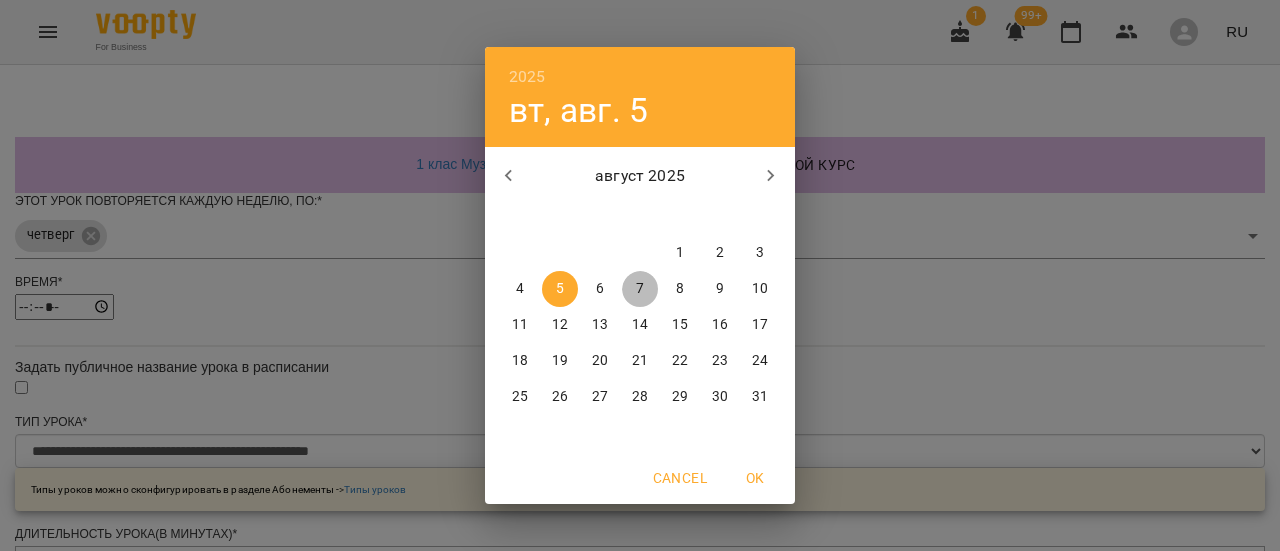 click on "7" at bounding box center (640, 289) 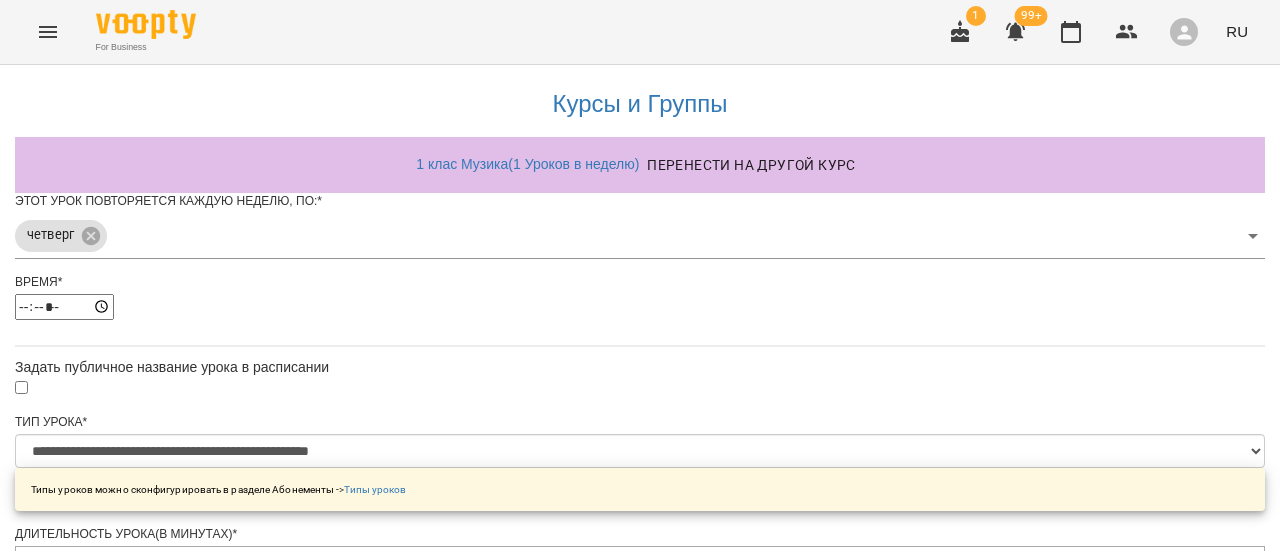scroll, scrollTop: 1161, scrollLeft: 0, axis: vertical 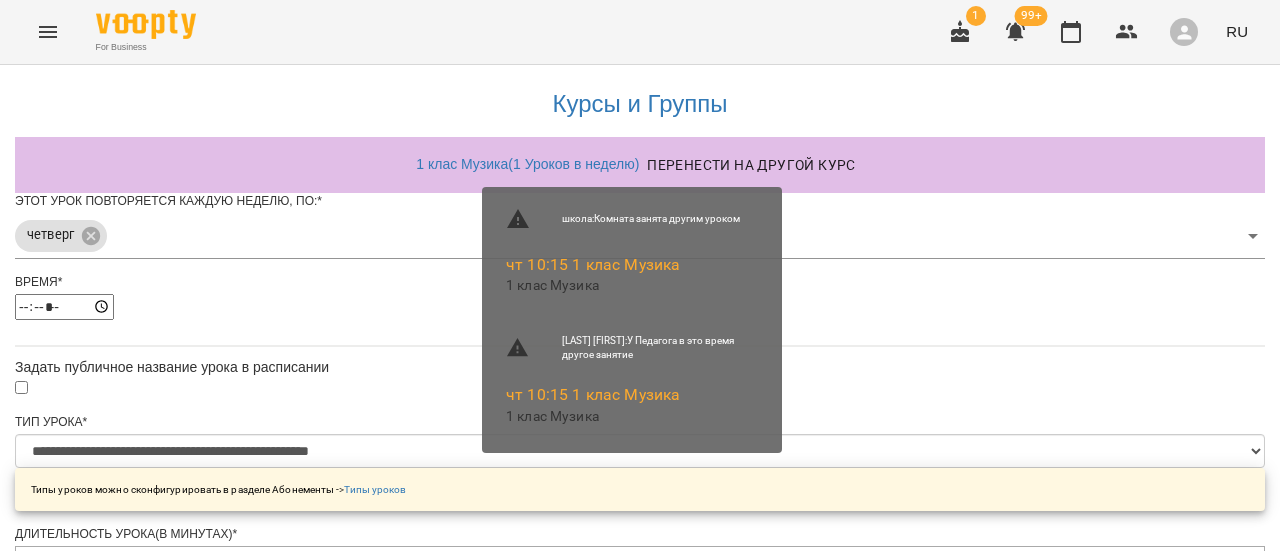 click on "Сохранить в расписании" at bounding box center [640, 1577] 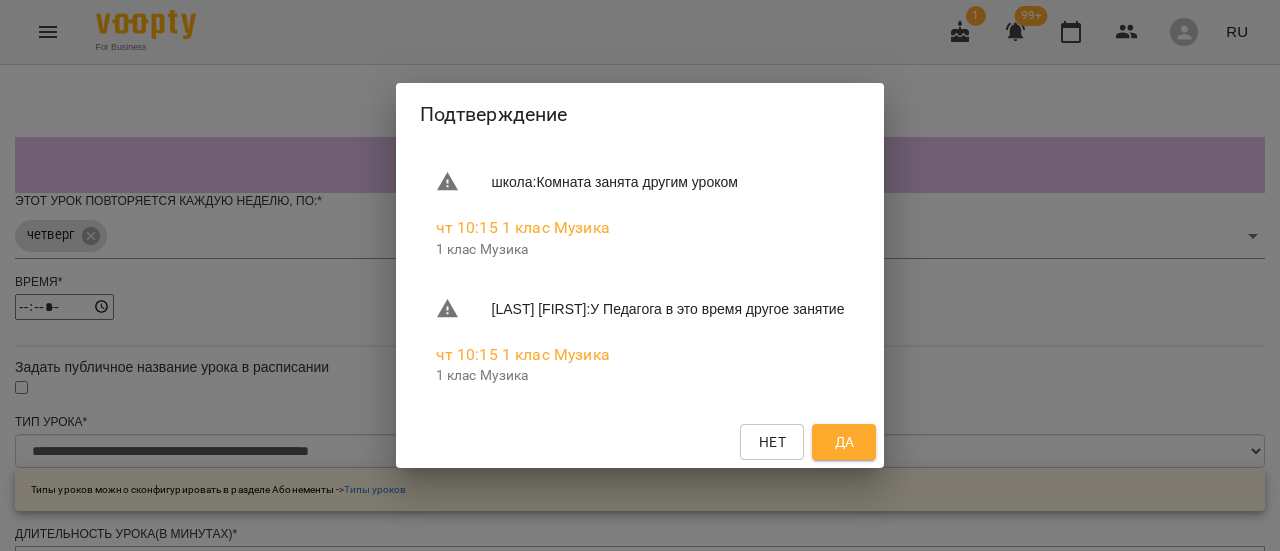 click on "Да" at bounding box center (844, 442) 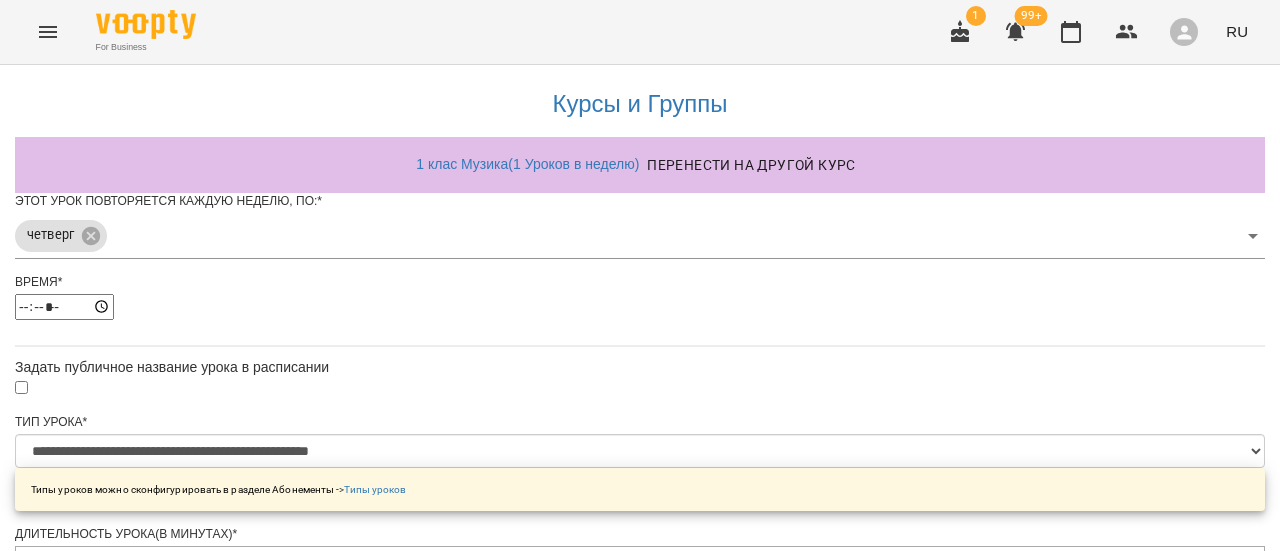 scroll, scrollTop: 0, scrollLeft: 0, axis: both 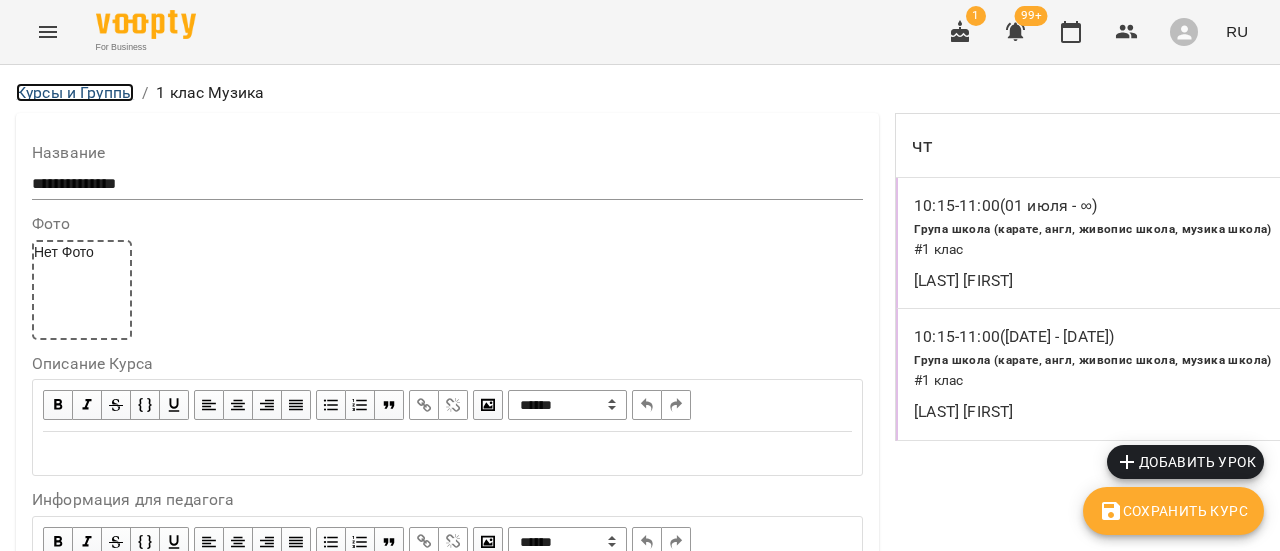 click on "Курсы и Группы" at bounding box center (75, 92) 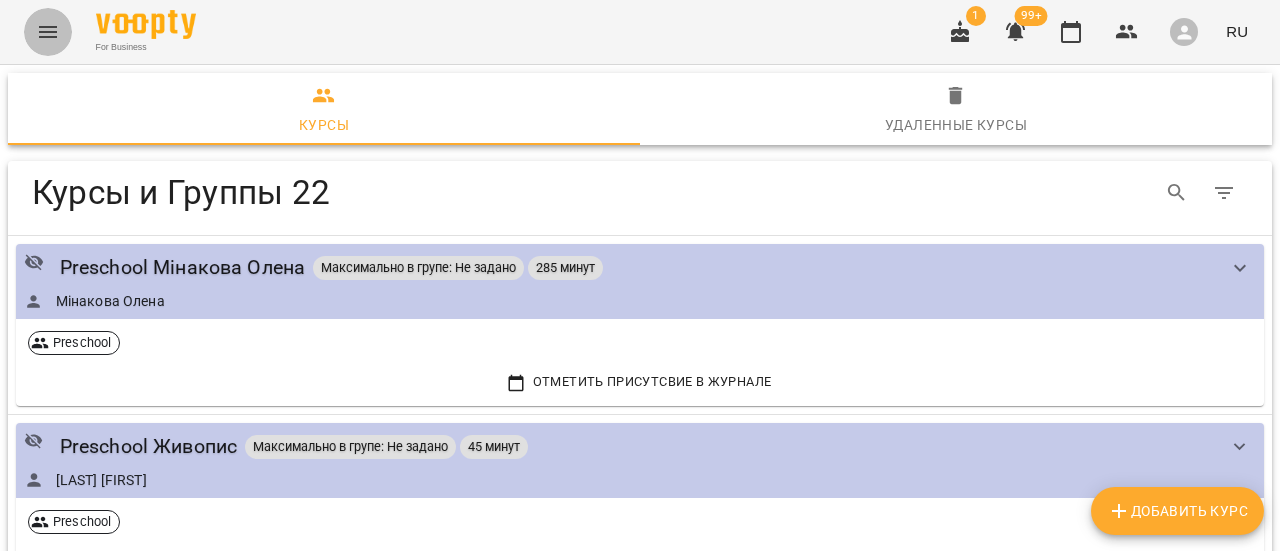 click 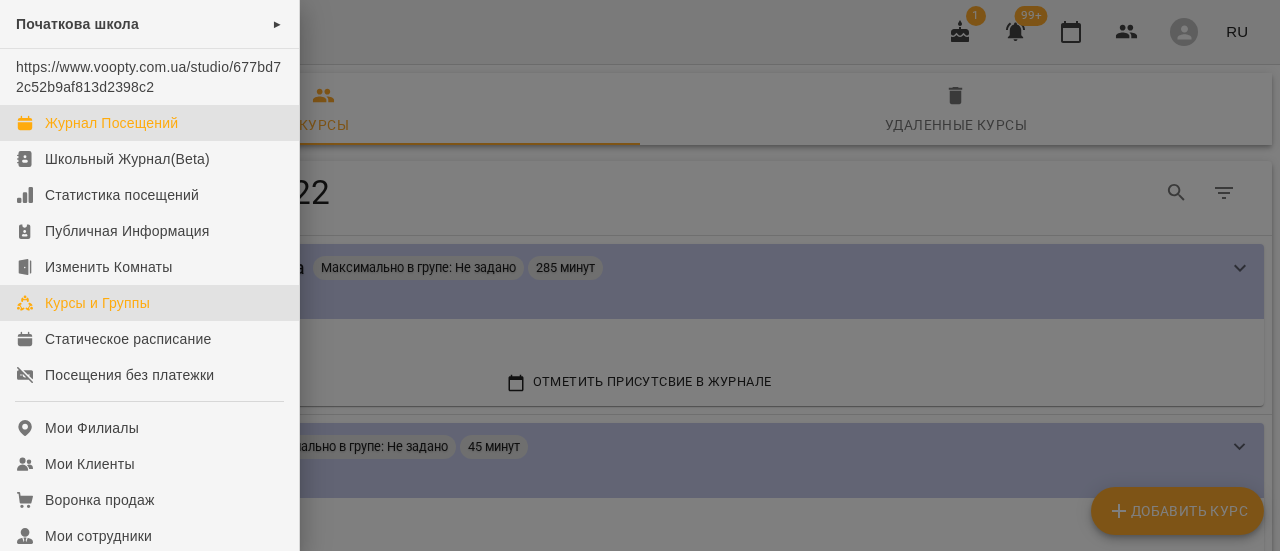 click on "Журнал Посещений" at bounding box center (111, 123) 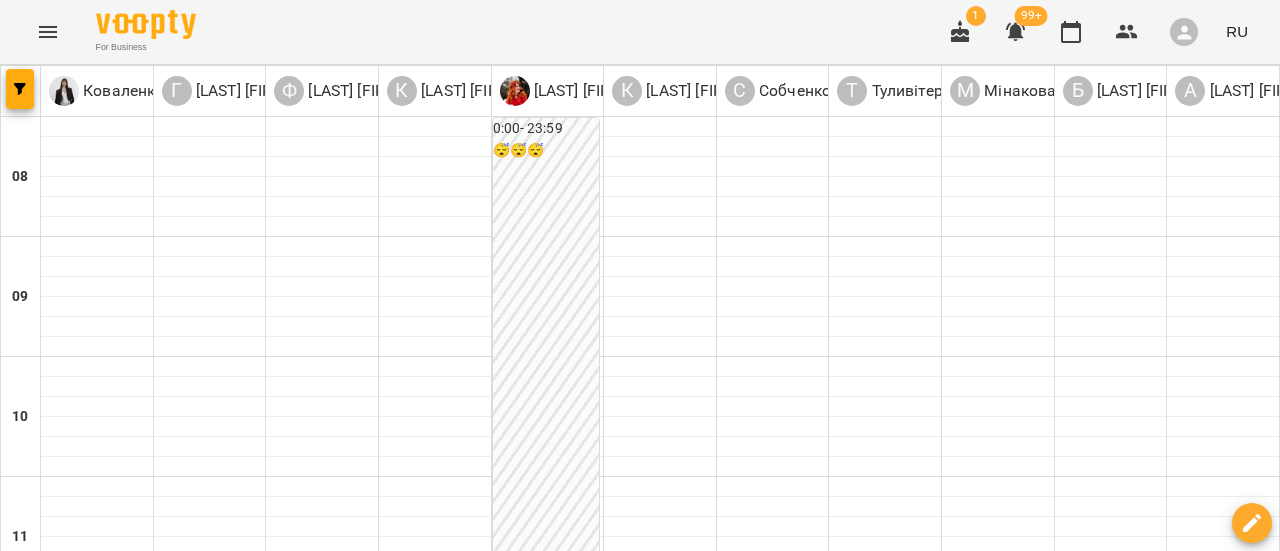 click on "вт" at bounding box center [279, 1583] 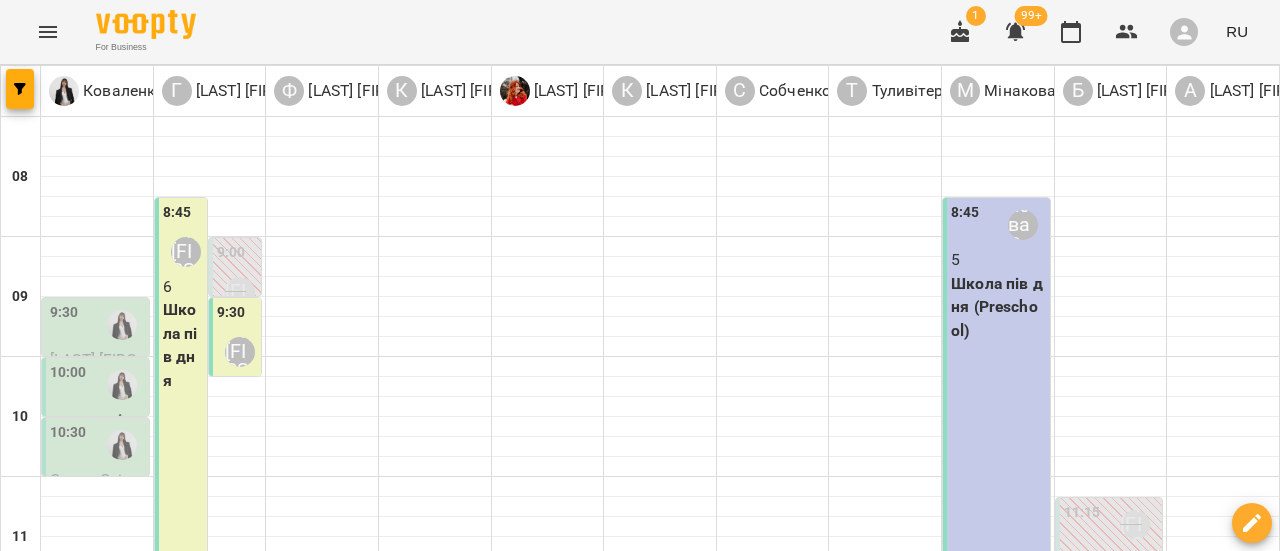 click on "ср" at bounding box center [631, 1583] 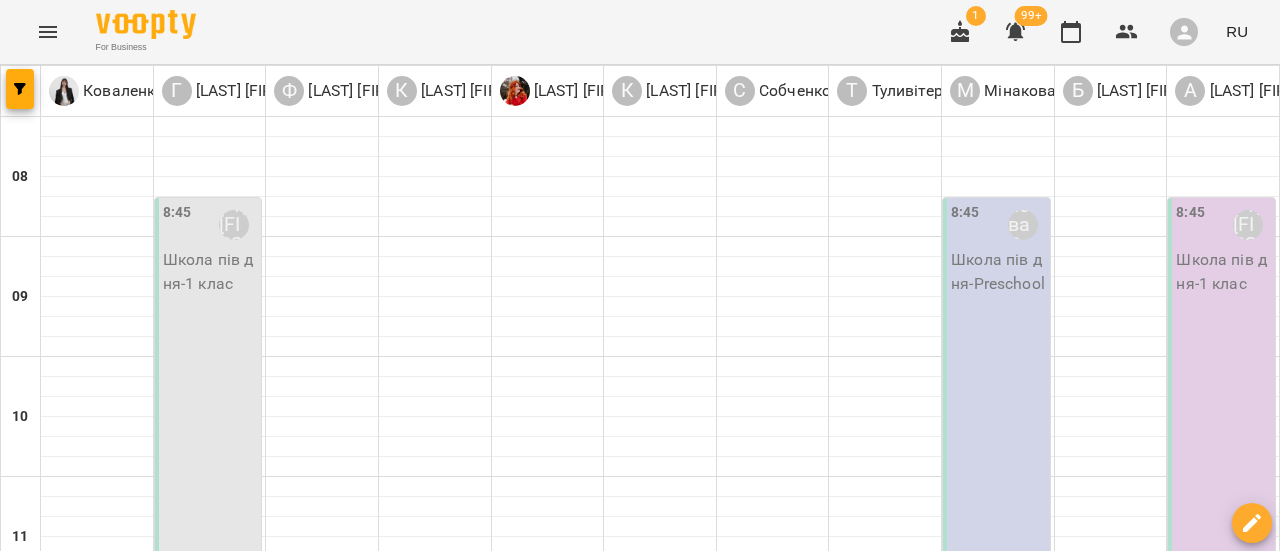 click on "чт" at bounding box center (835, 1583) 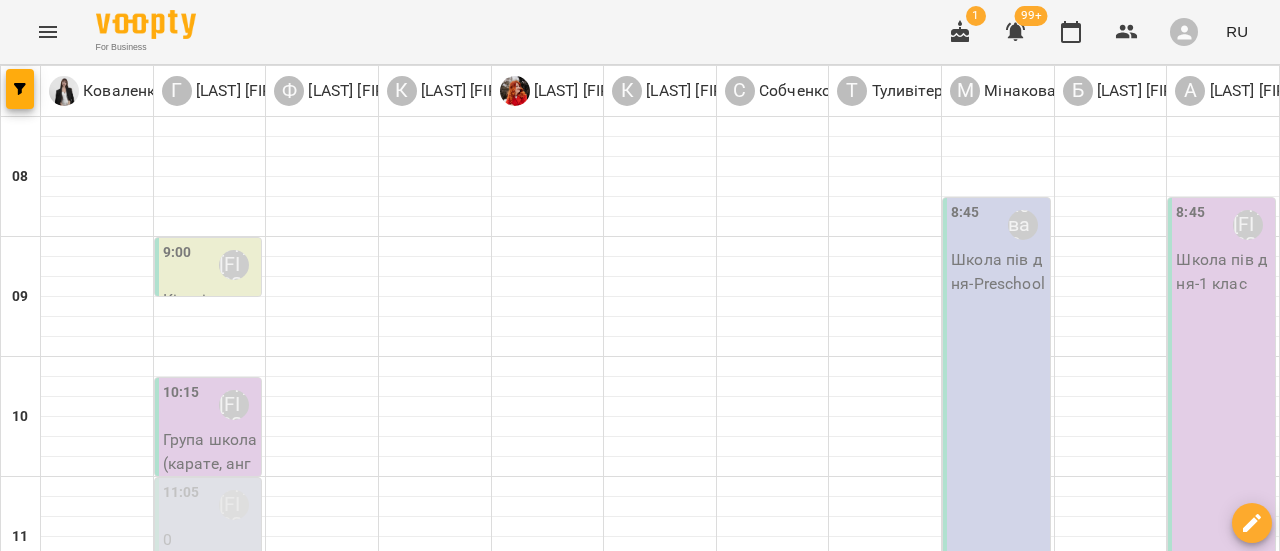 scroll, scrollTop: 0, scrollLeft: 0, axis: both 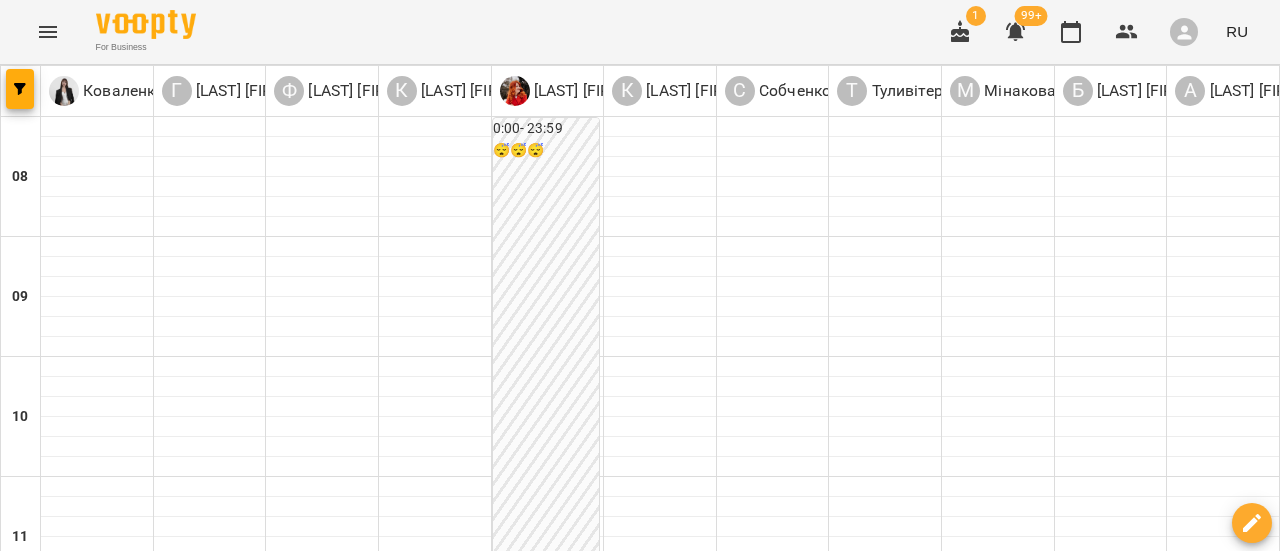 click on "29 июля" at bounding box center (285, 1602) 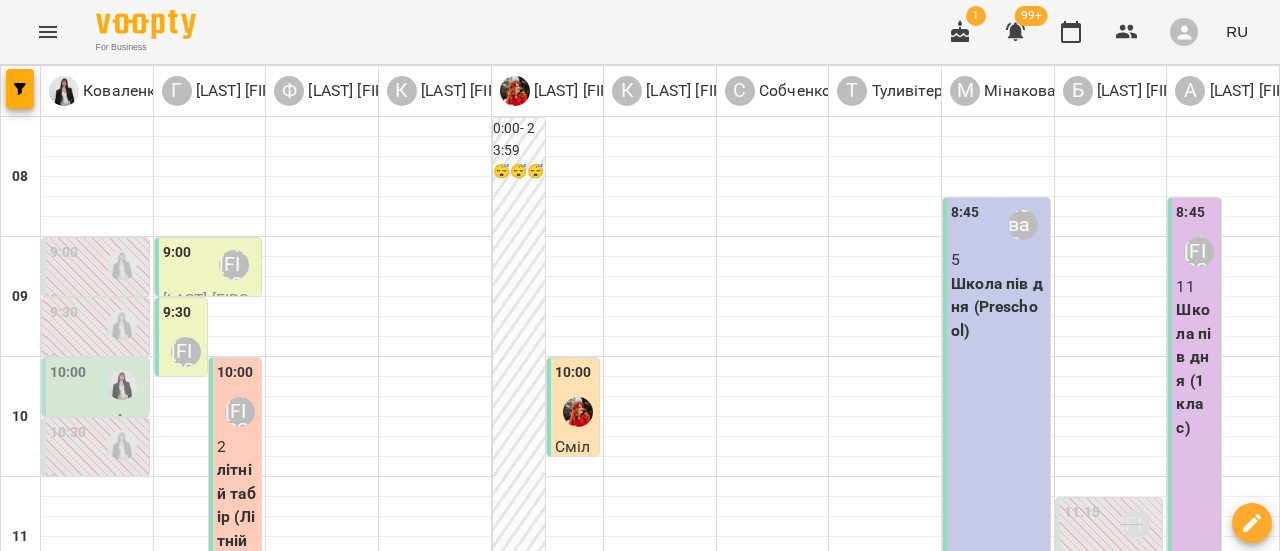 scroll, scrollTop: 200, scrollLeft: 0, axis: vertical 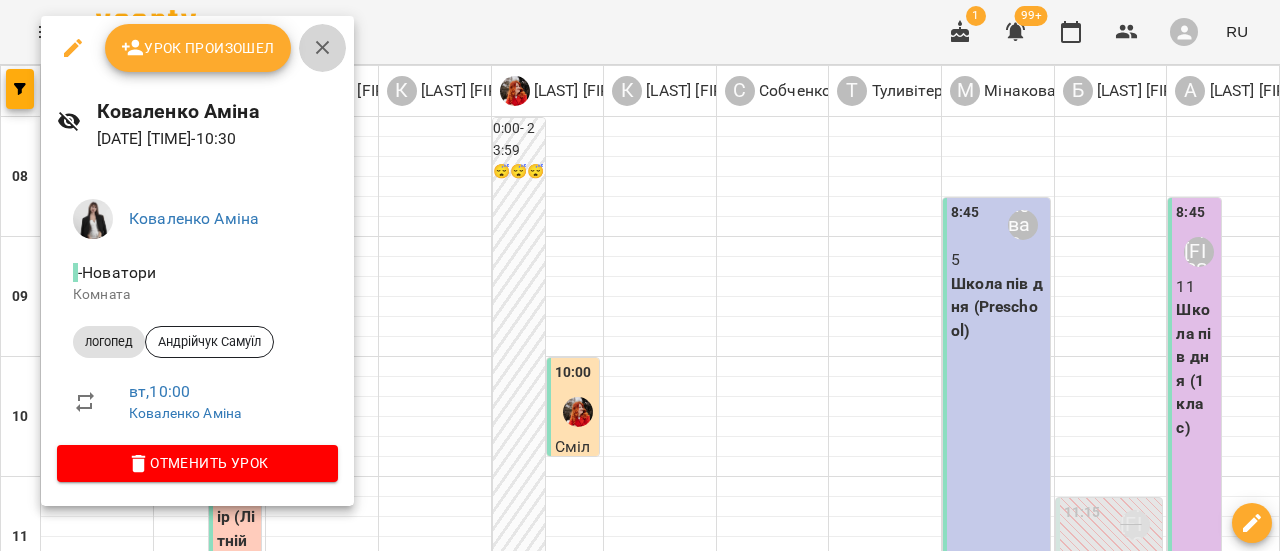click 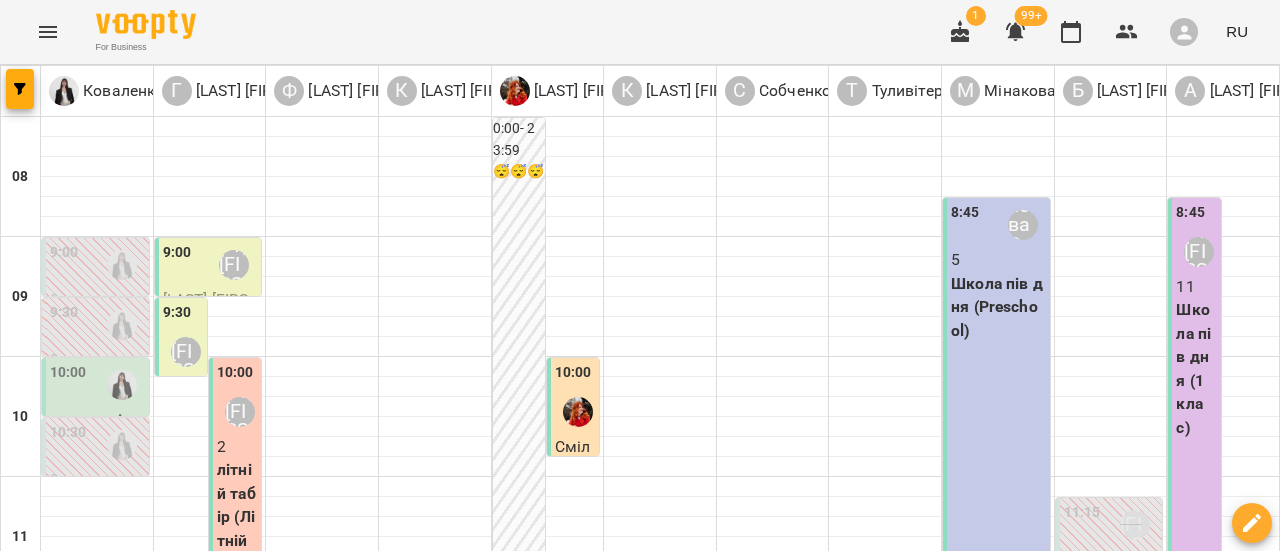 scroll, scrollTop: 0, scrollLeft: 0, axis: both 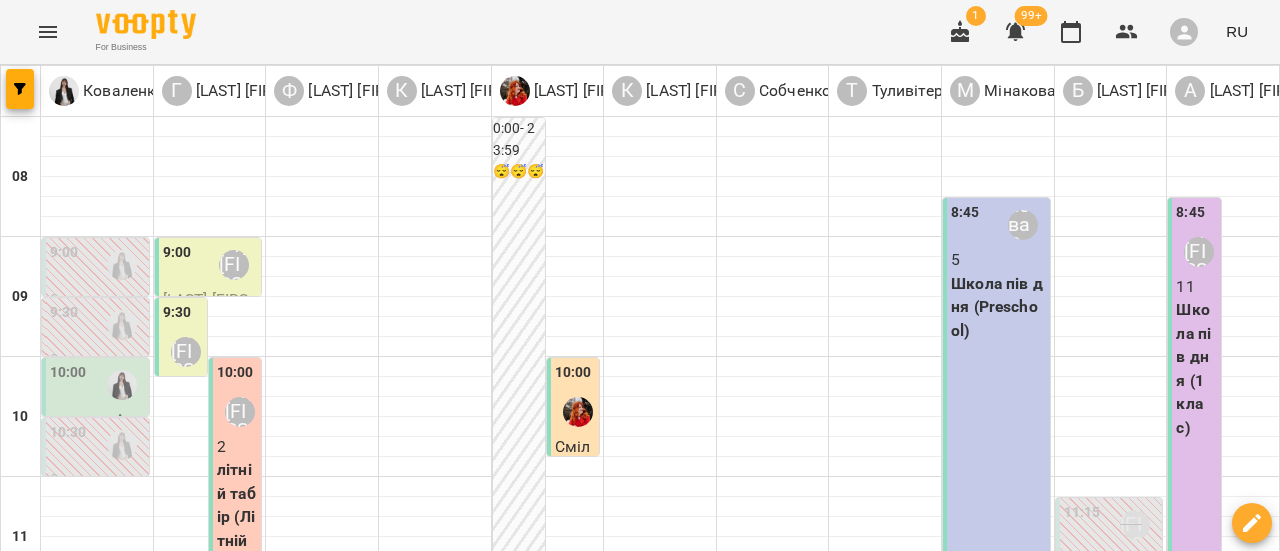 click at bounding box center (739, 1648) 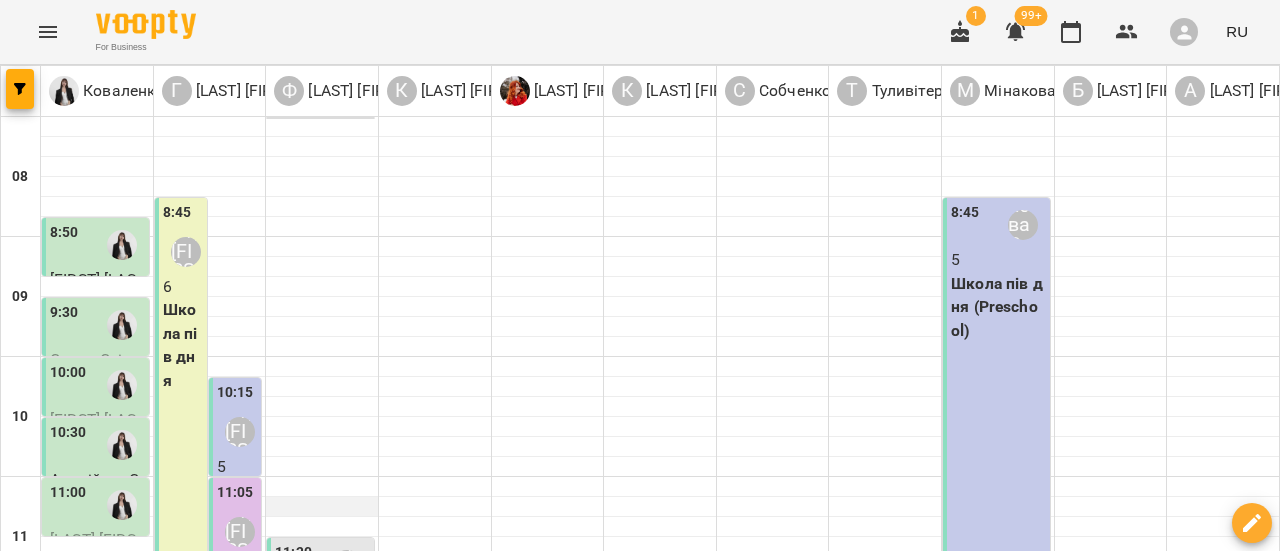 scroll, scrollTop: 200, scrollLeft: 0, axis: vertical 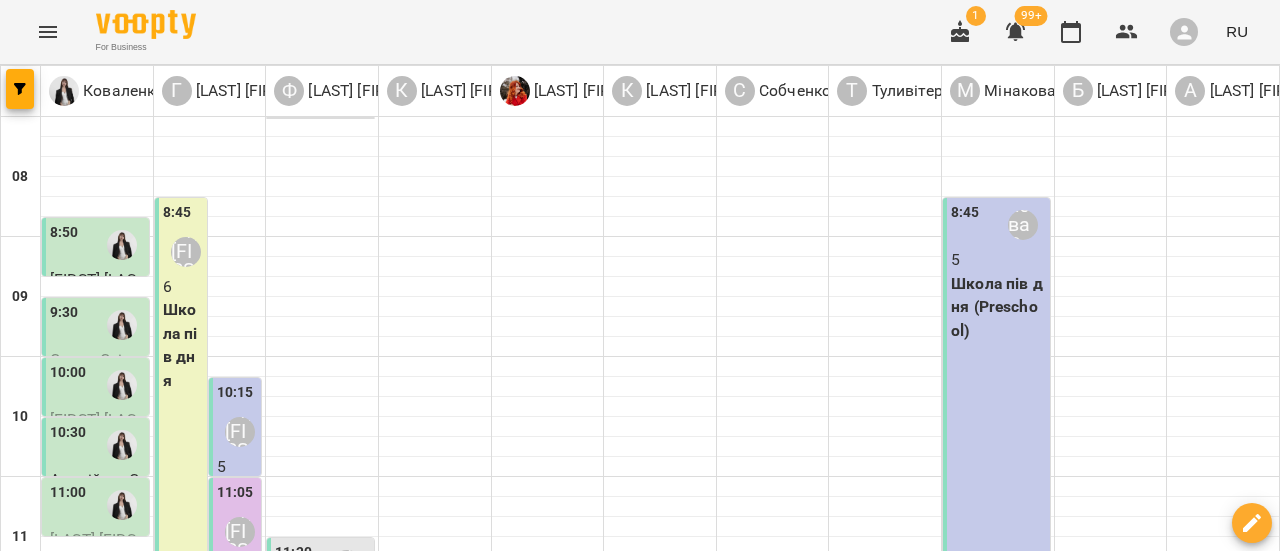 click on "вт" at bounding box center (425, 1583) 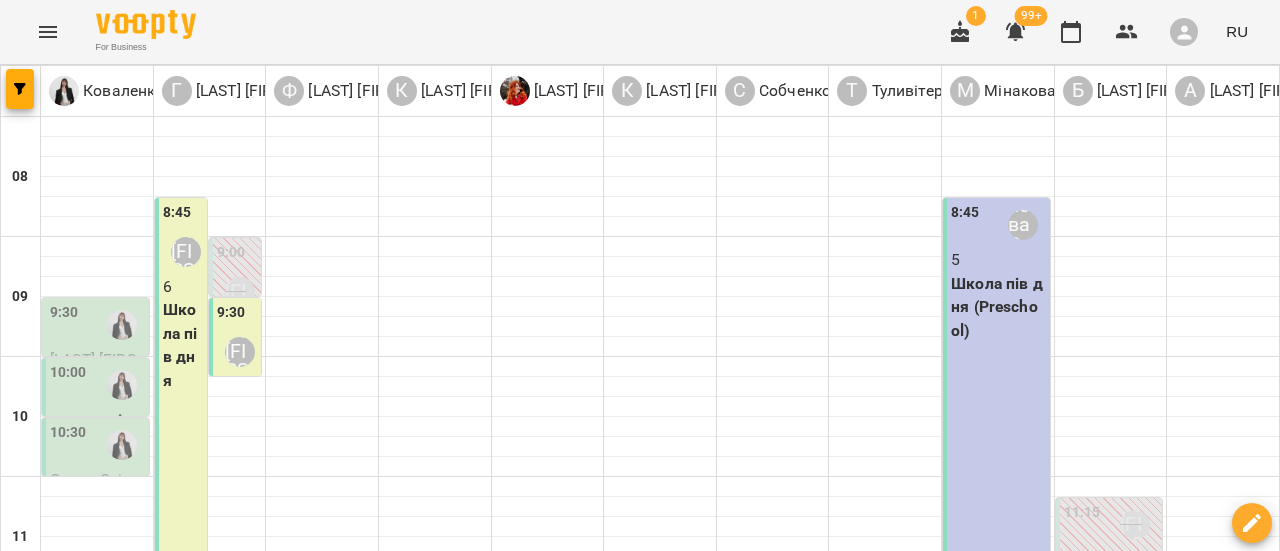 scroll, scrollTop: 0, scrollLeft: 0, axis: both 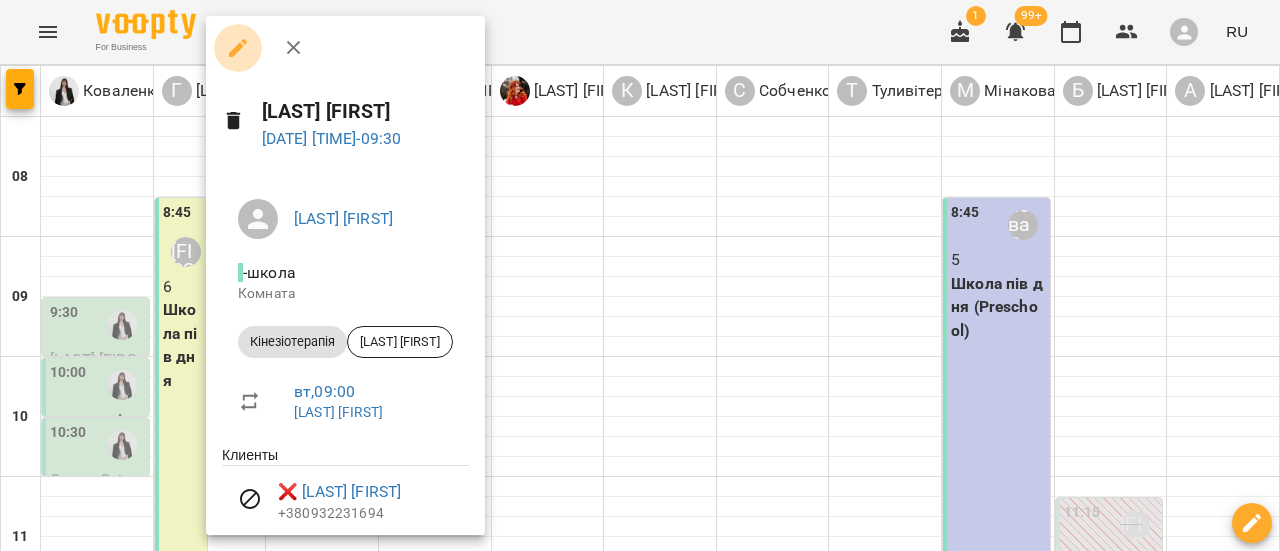 click 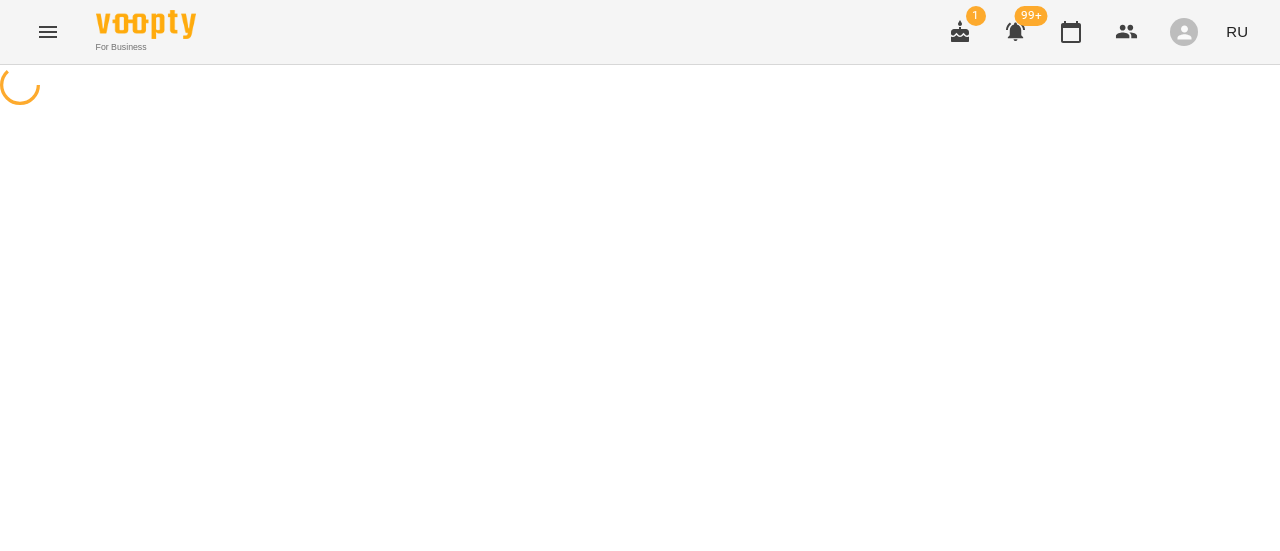select on "**********" 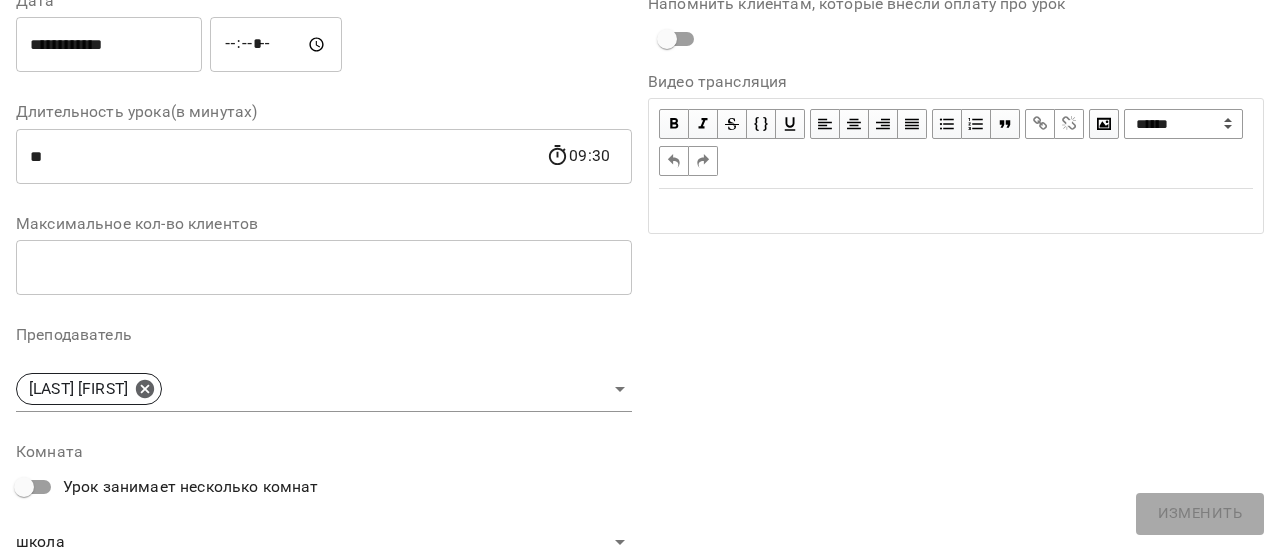 scroll, scrollTop: 400, scrollLeft: 0, axis: vertical 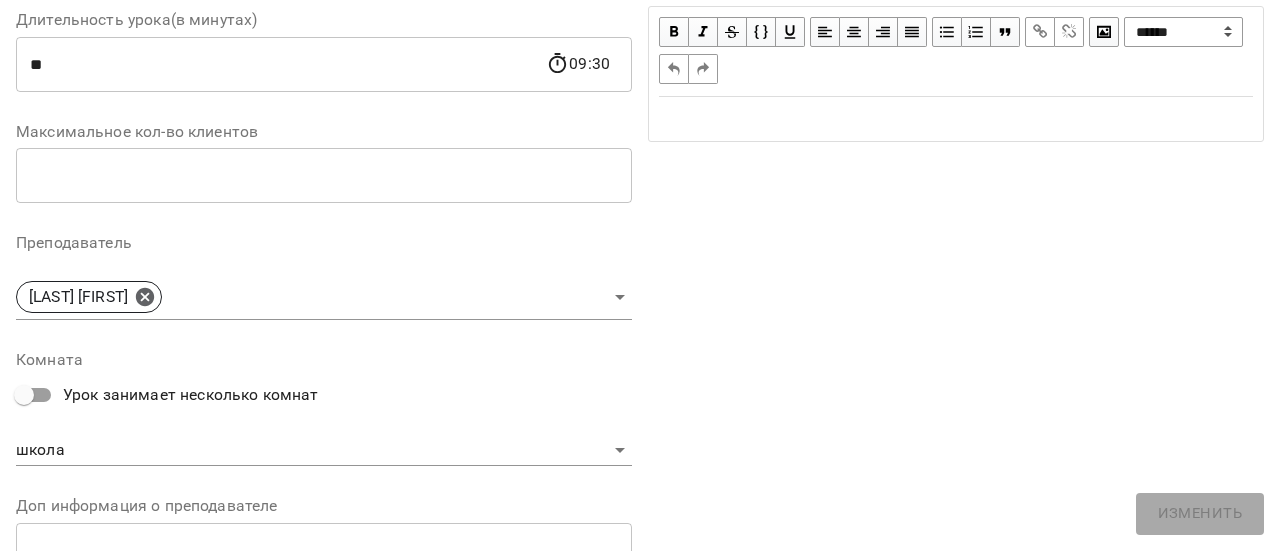 click on "**********" at bounding box center [956, 233] 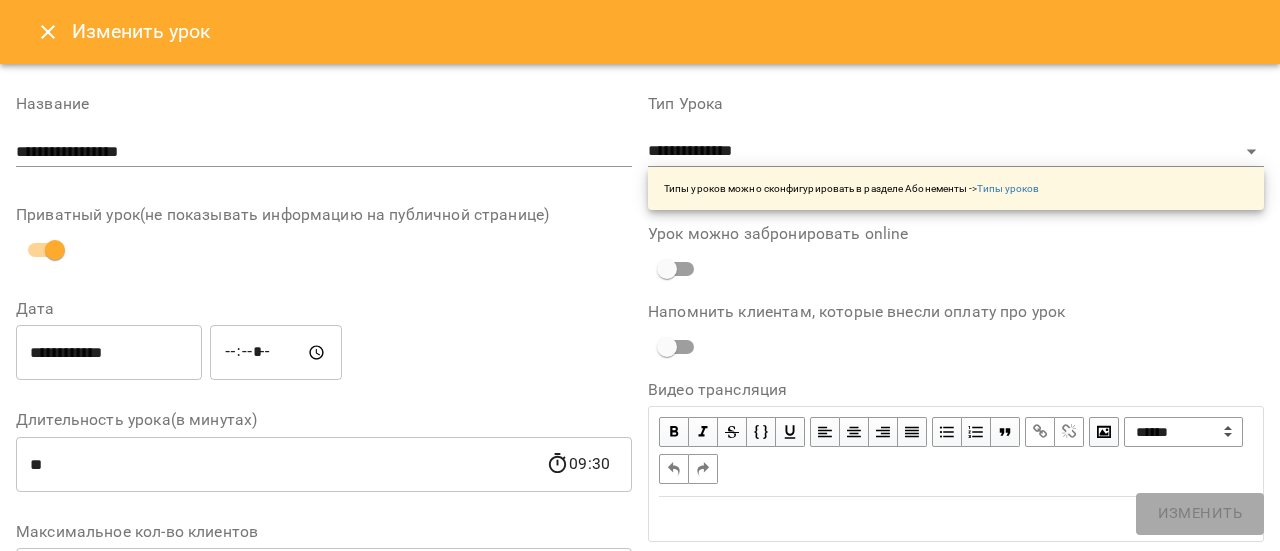 click 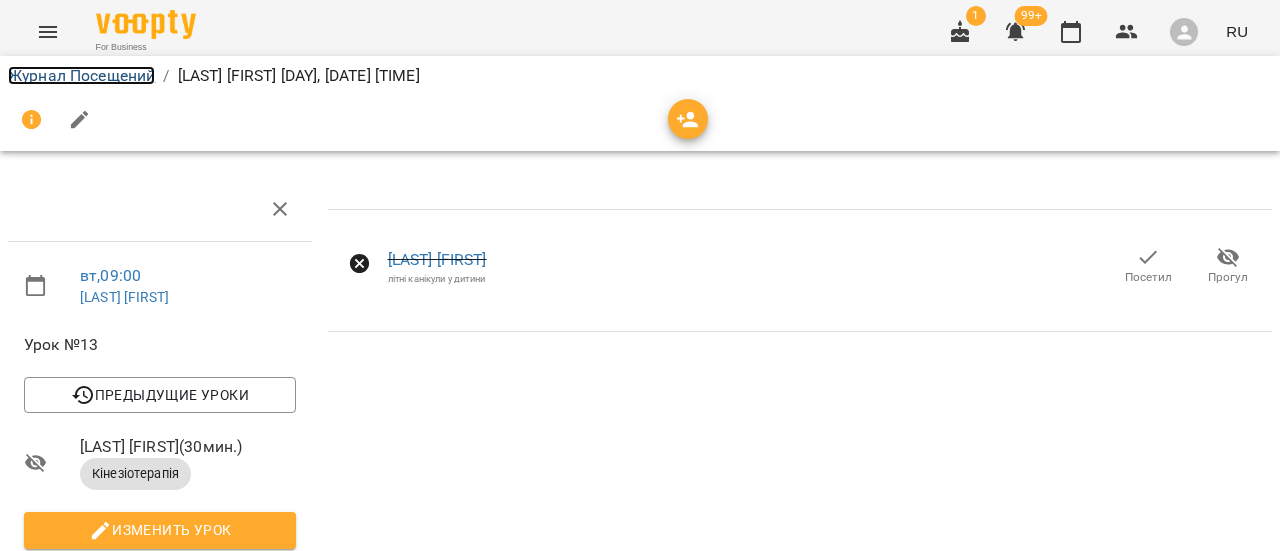click on "Журнал Посещений" at bounding box center [81, 75] 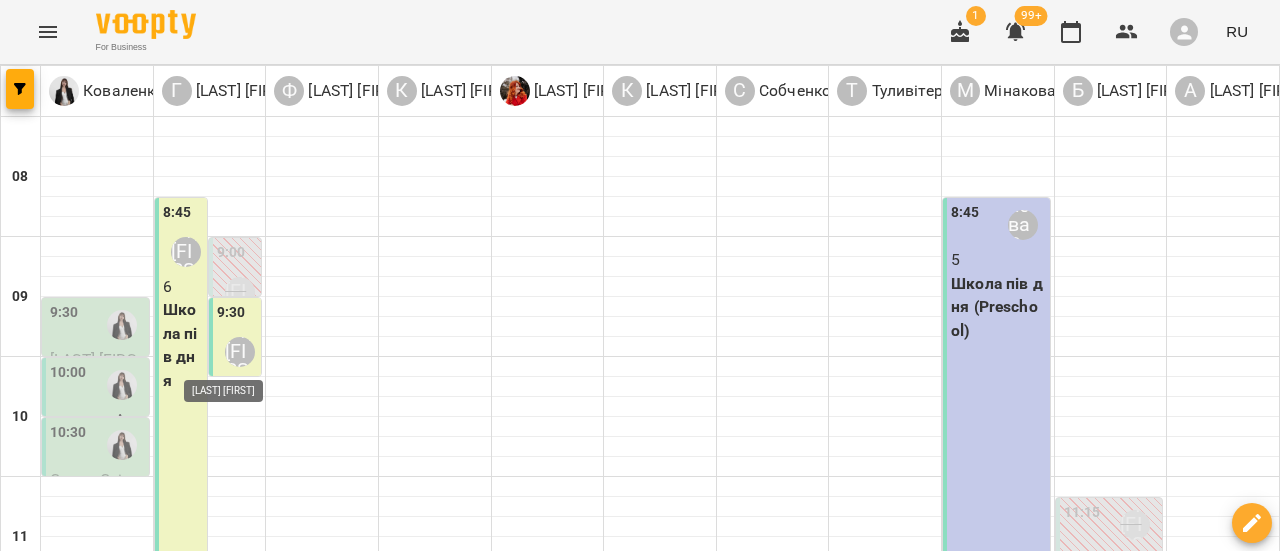 click on "[LAST] [LAST]" at bounding box center [240, 352] 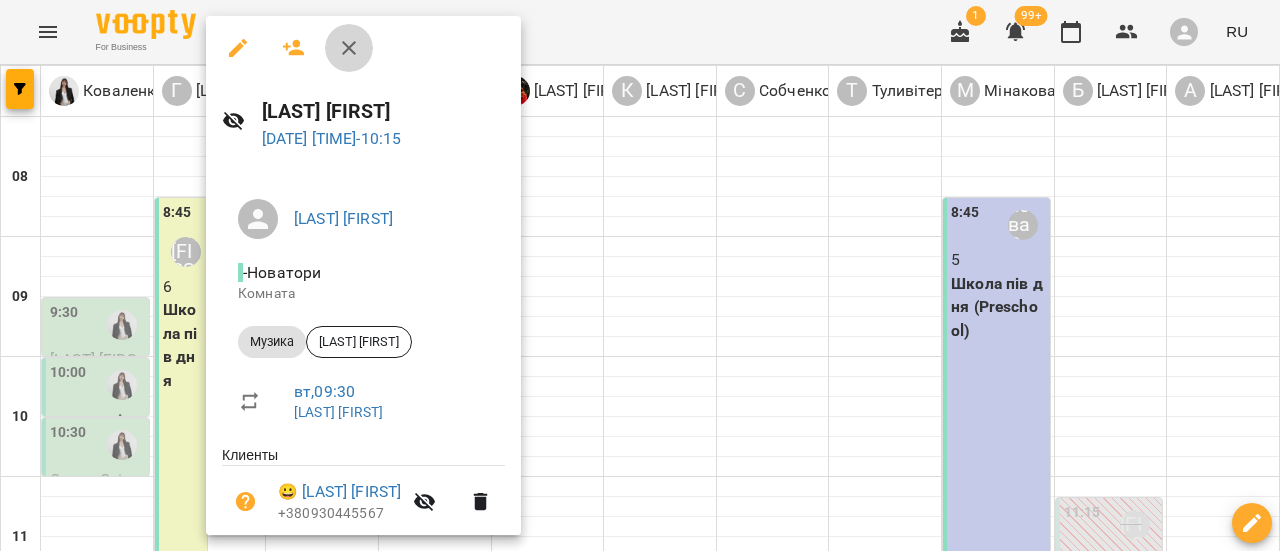 click 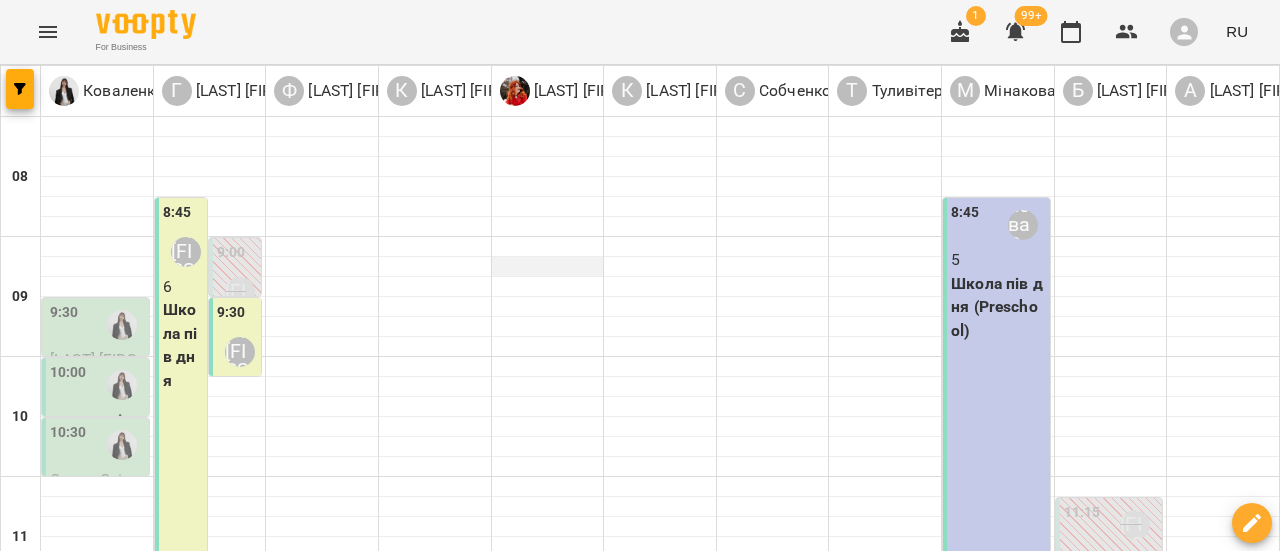 scroll, scrollTop: 700, scrollLeft: 0, axis: vertical 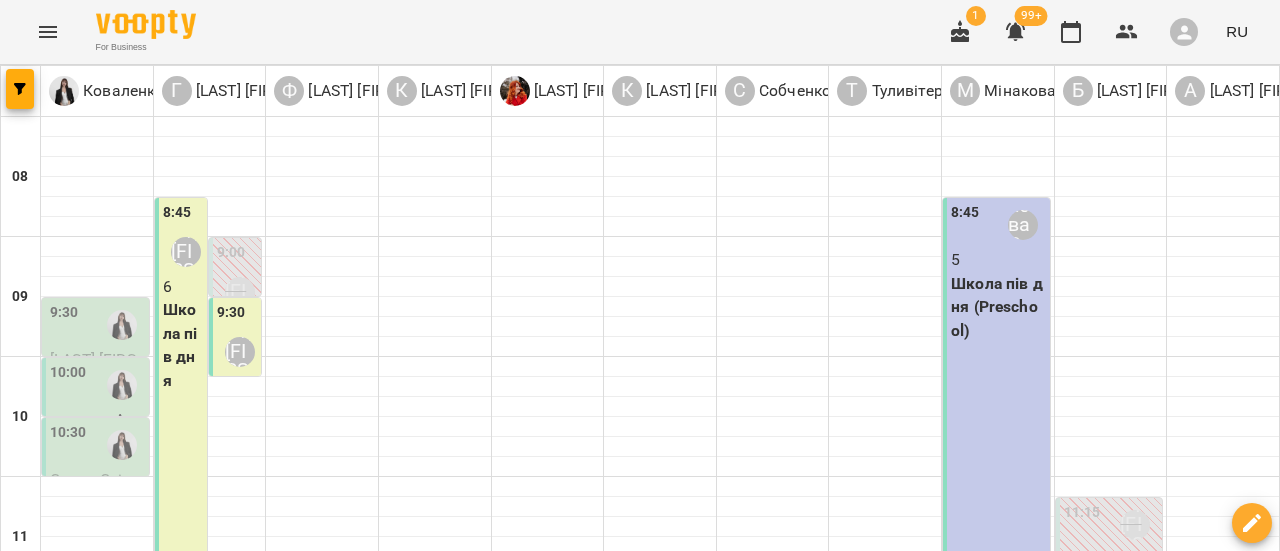 click on "Собченко Катерина" at bounding box center (797, 925) 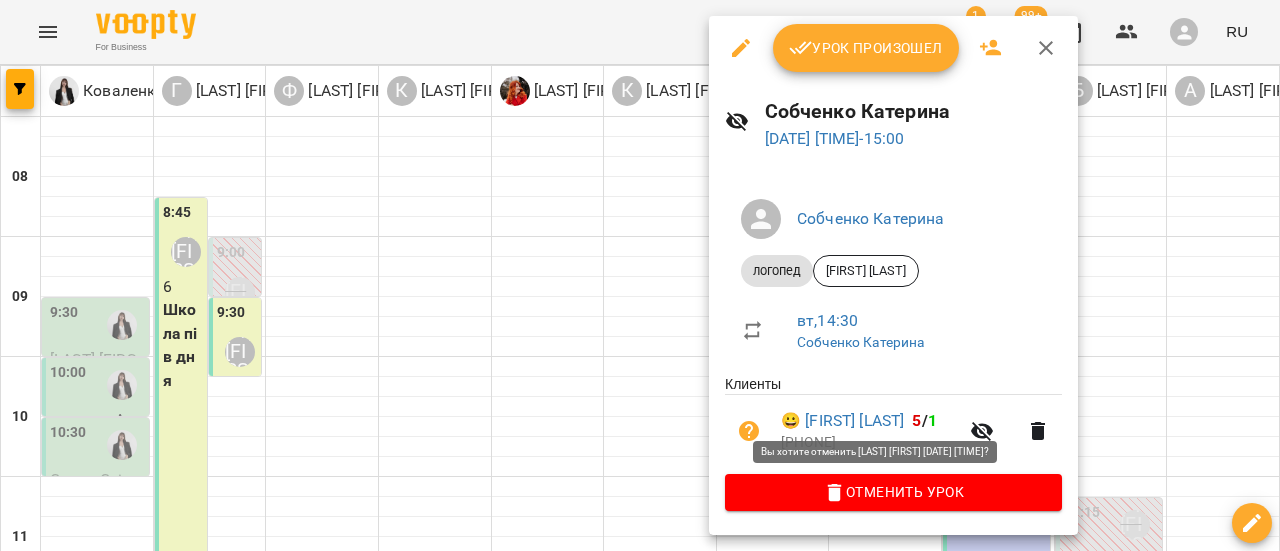 click on "Отменить Урок" at bounding box center [893, 492] 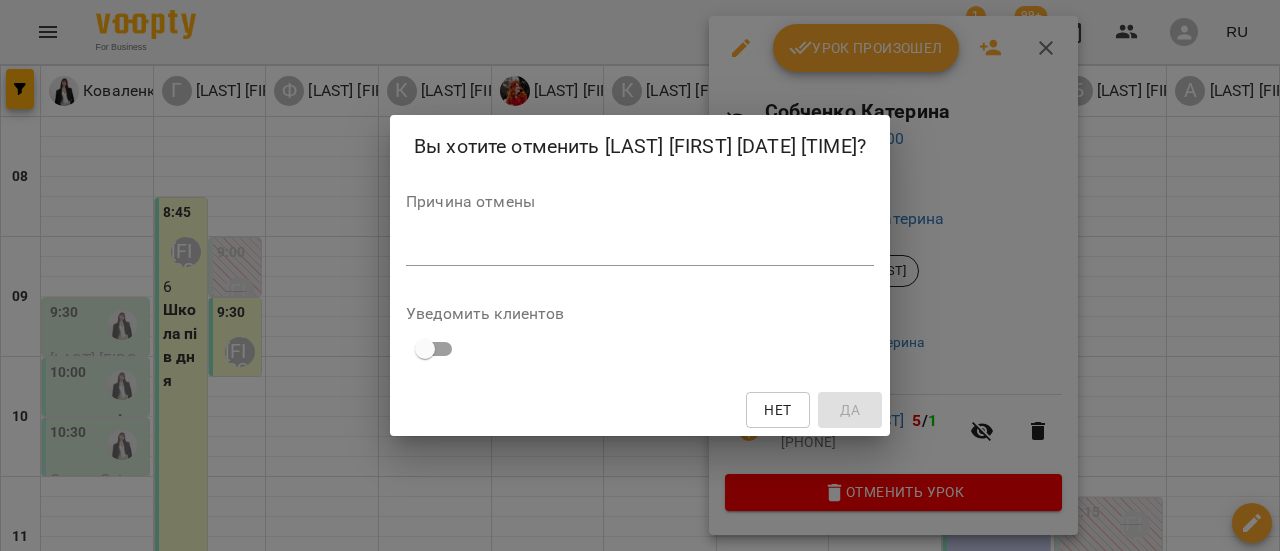 click at bounding box center [640, 249] 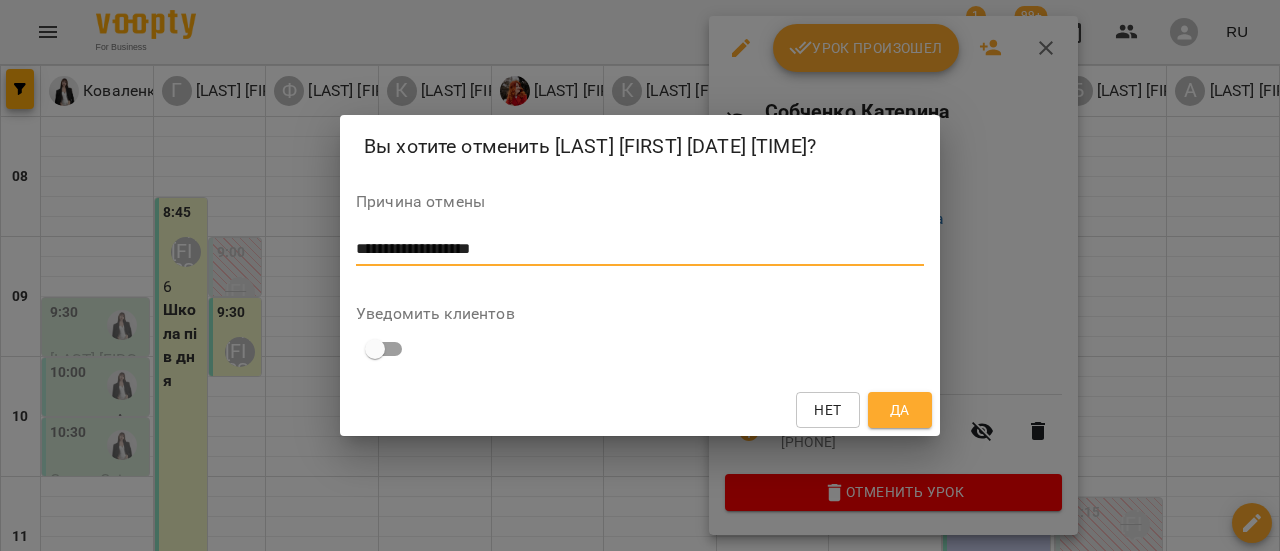 type on "**********" 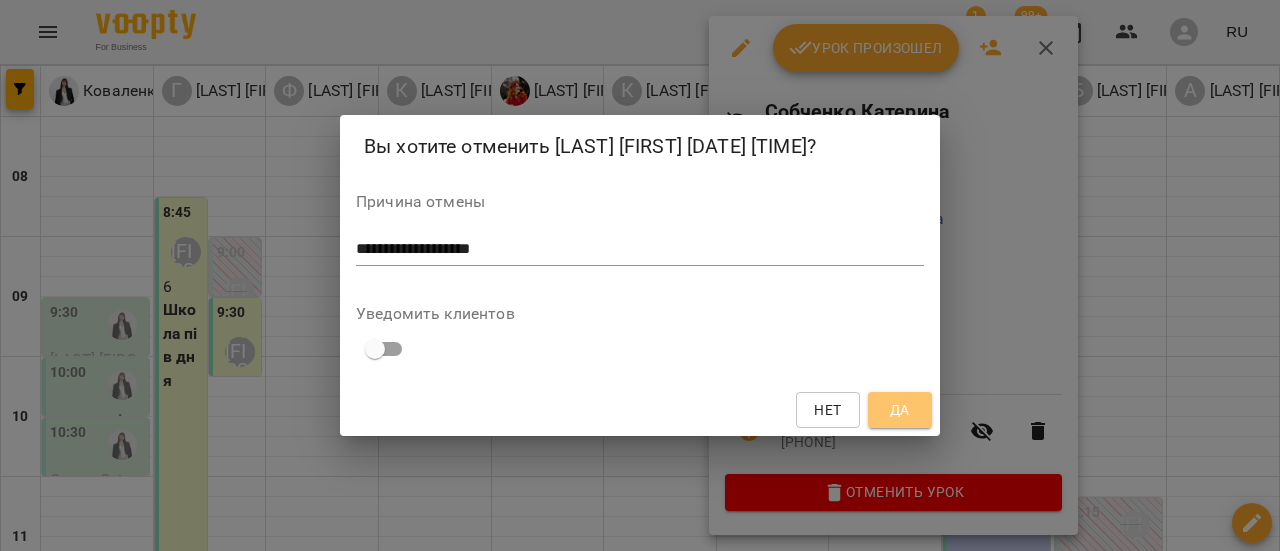 click on "Да" at bounding box center [900, 410] 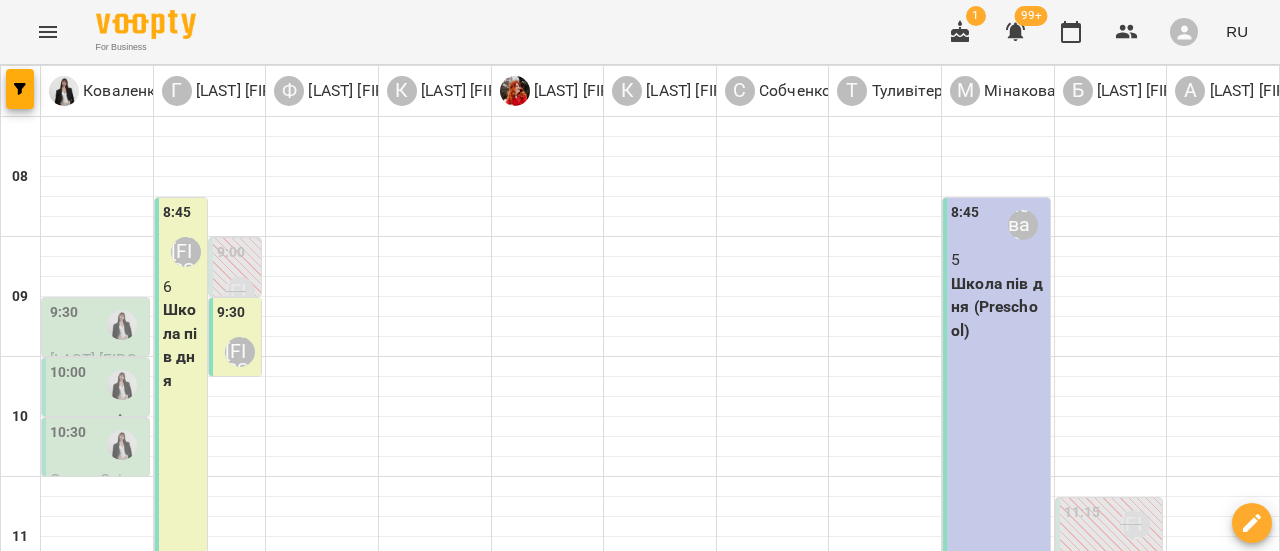 click on "Собченко Катерина" at bounding box center [797, 985] 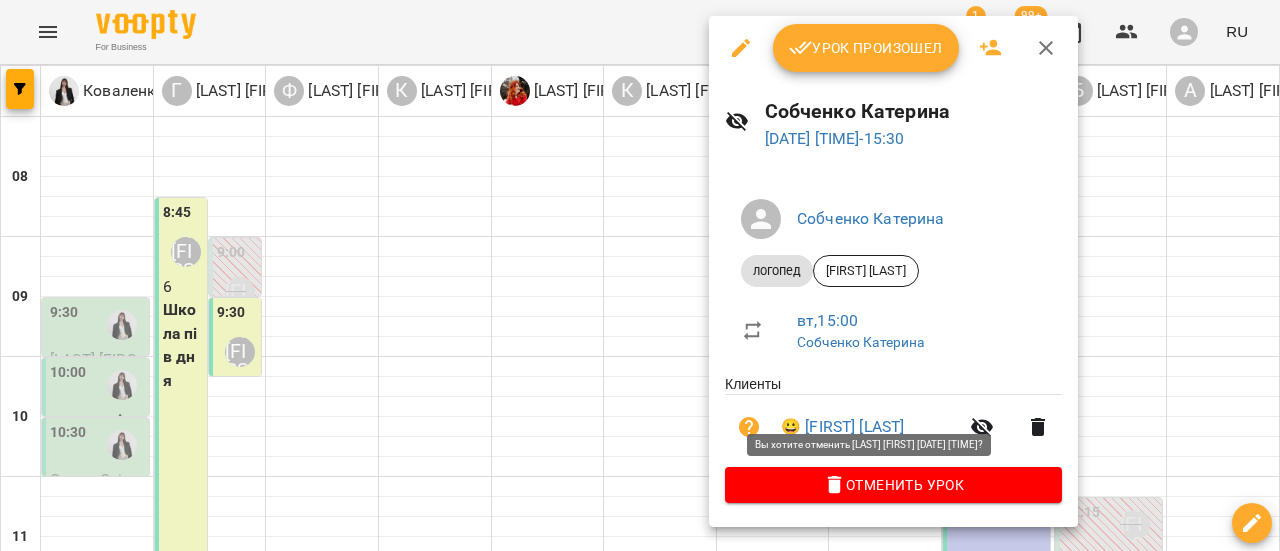 click on "Отменить Урок" at bounding box center [893, 485] 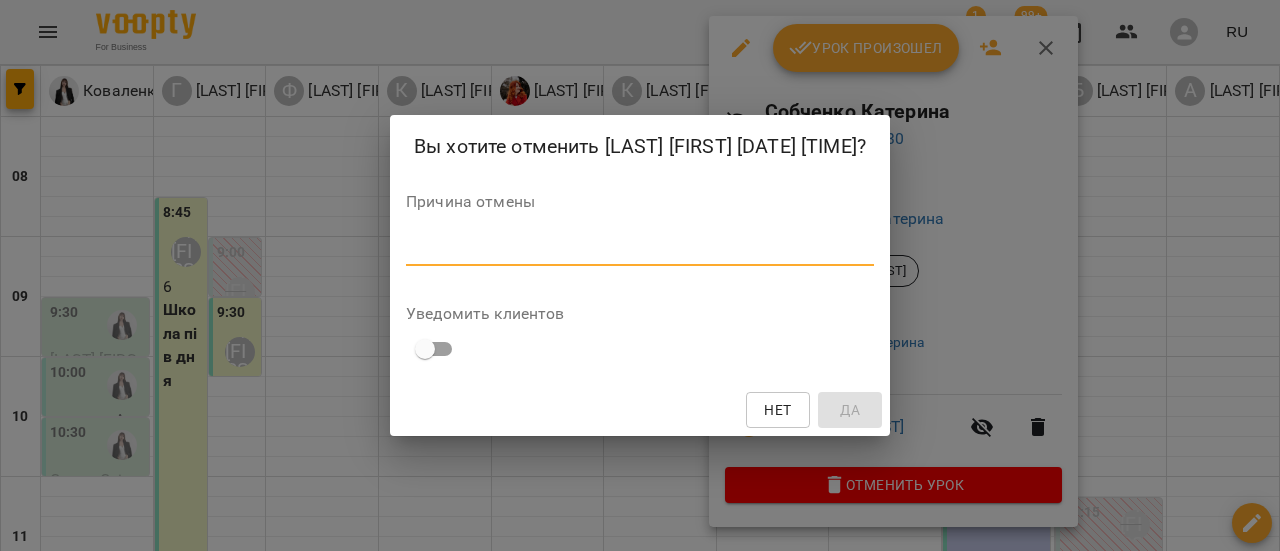 click at bounding box center (640, 249) 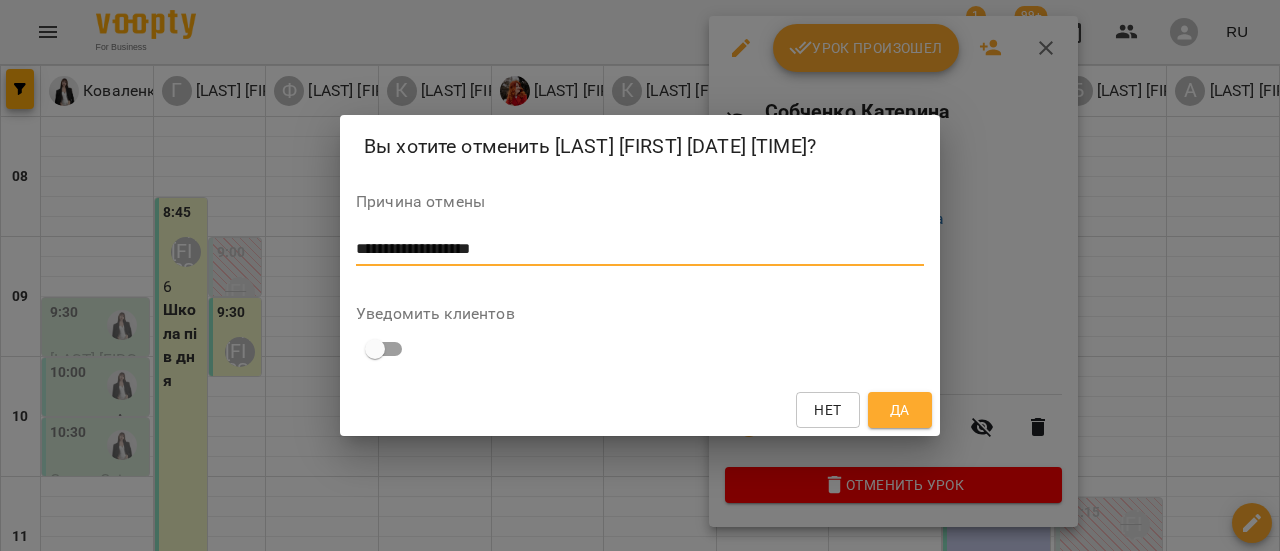 type on "**********" 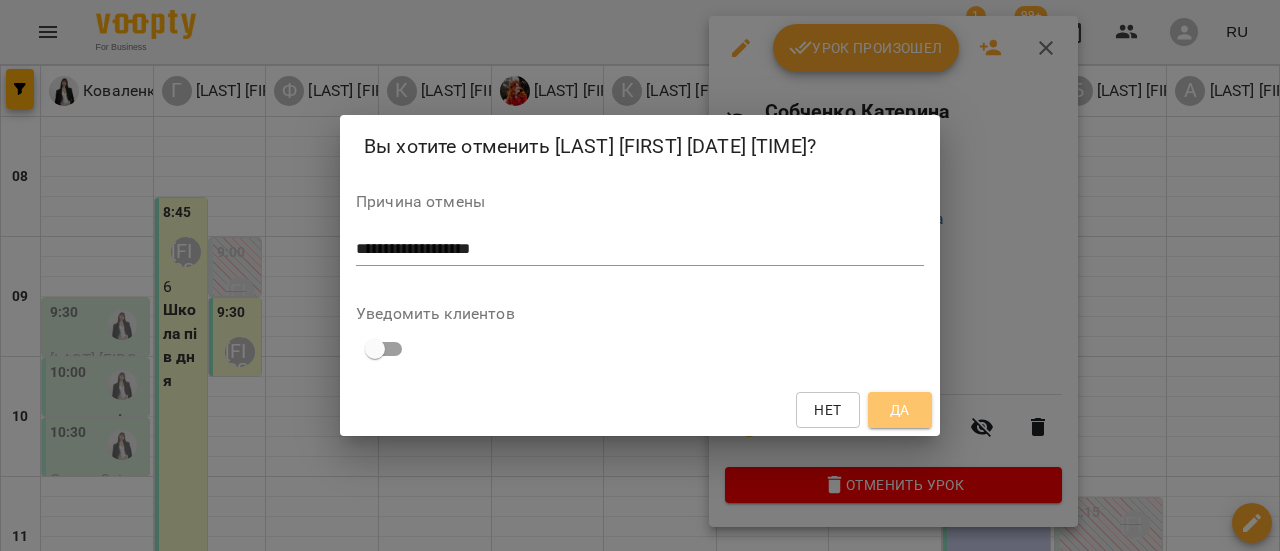 click on "Да" at bounding box center (900, 410) 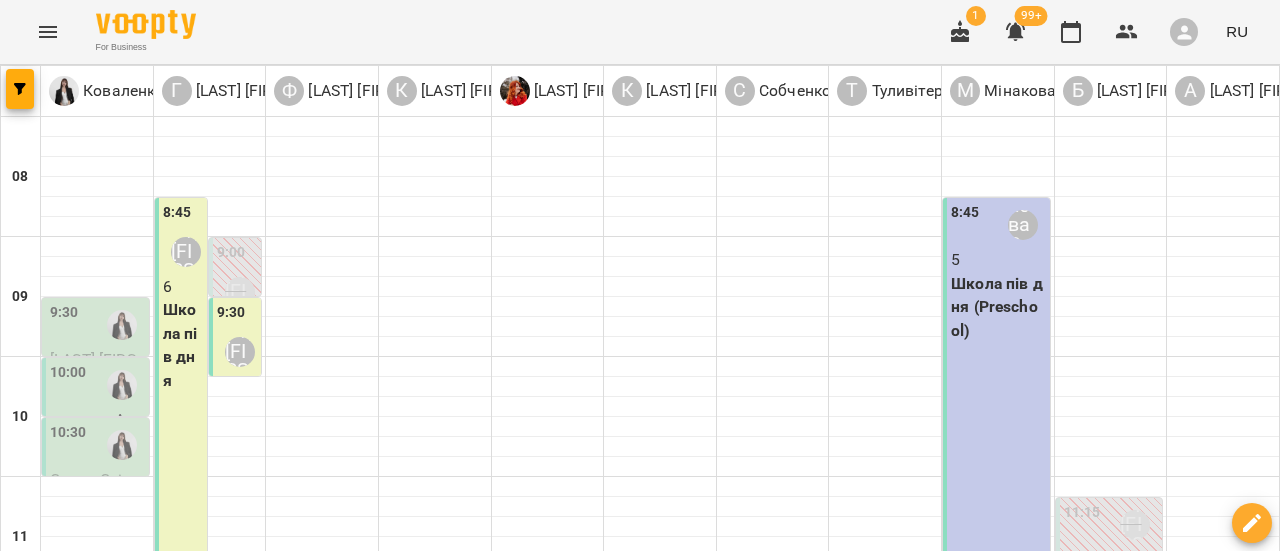 scroll, scrollTop: 0, scrollLeft: 0, axis: both 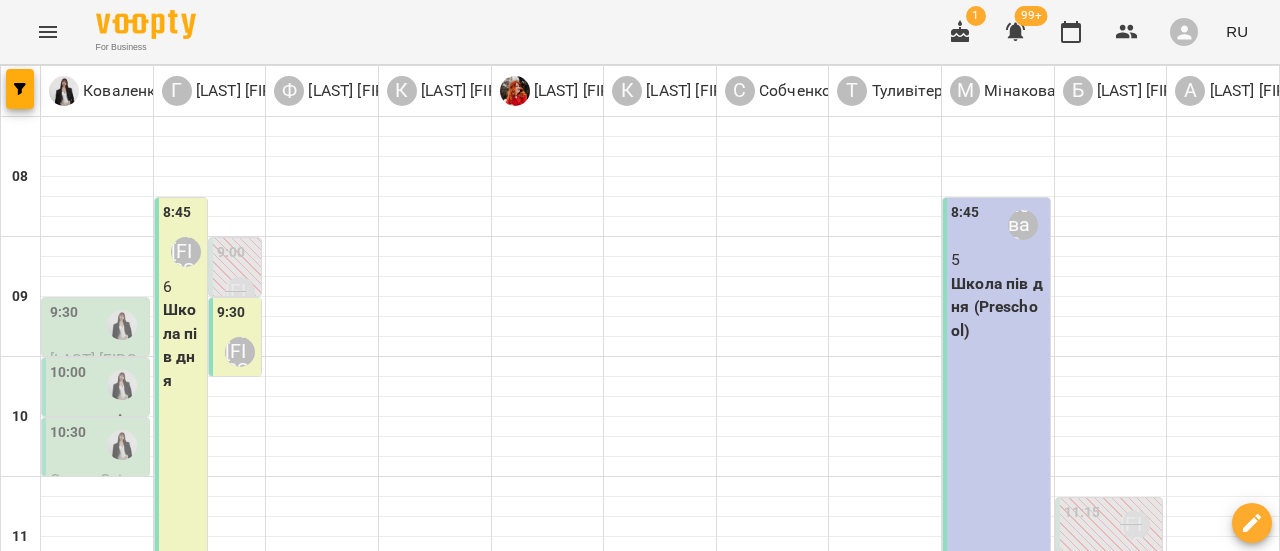 click on "пн 04 авг. вт 05 авг. ср 06 авг. чт 07 авг. пт 08 авг. сб 09 авг." at bounding box center (640, 1589) 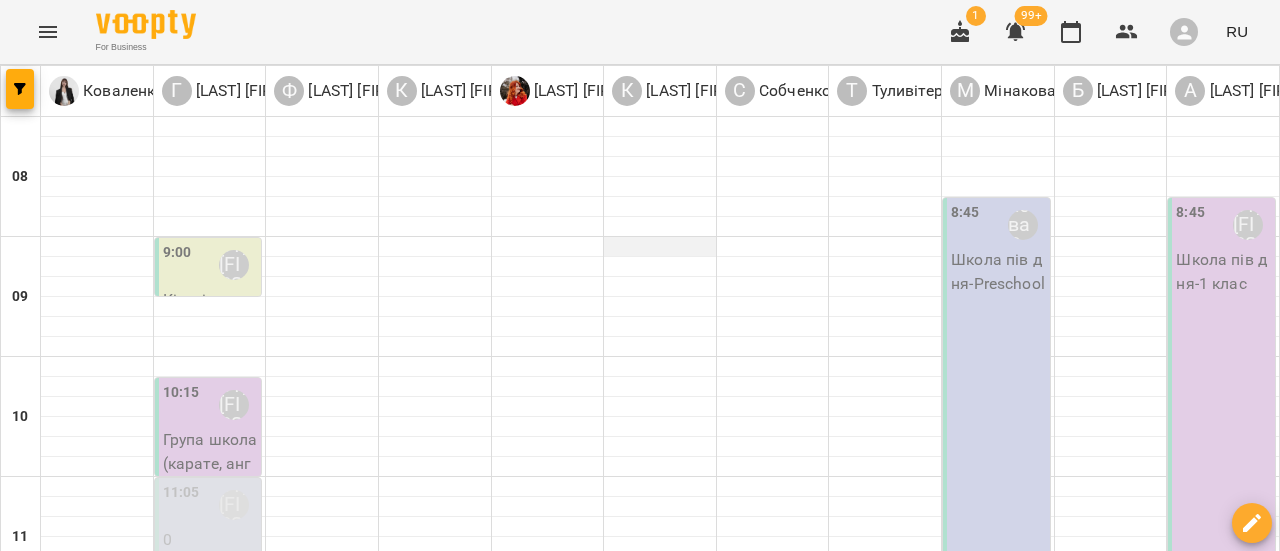 scroll, scrollTop: 0, scrollLeft: 0, axis: both 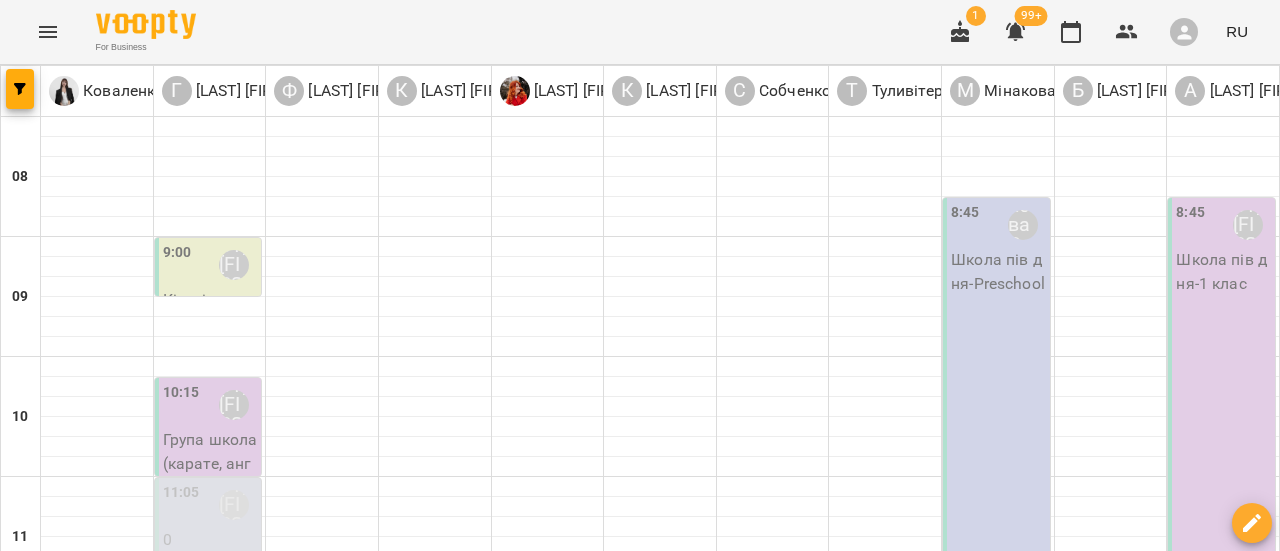 click on "06 авг." at bounding box center (447, 1602) 